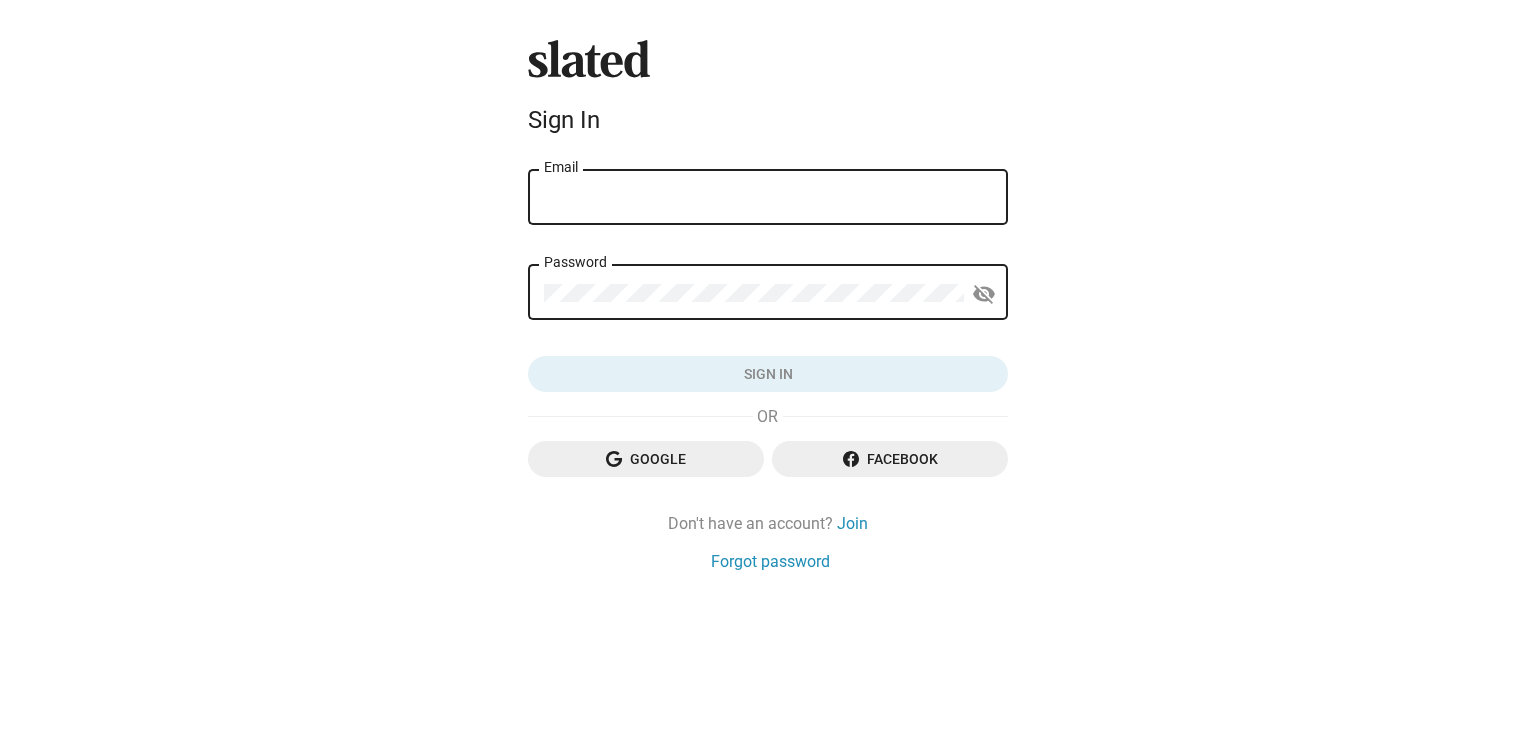 scroll, scrollTop: 0, scrollLeft: 0, axis: both 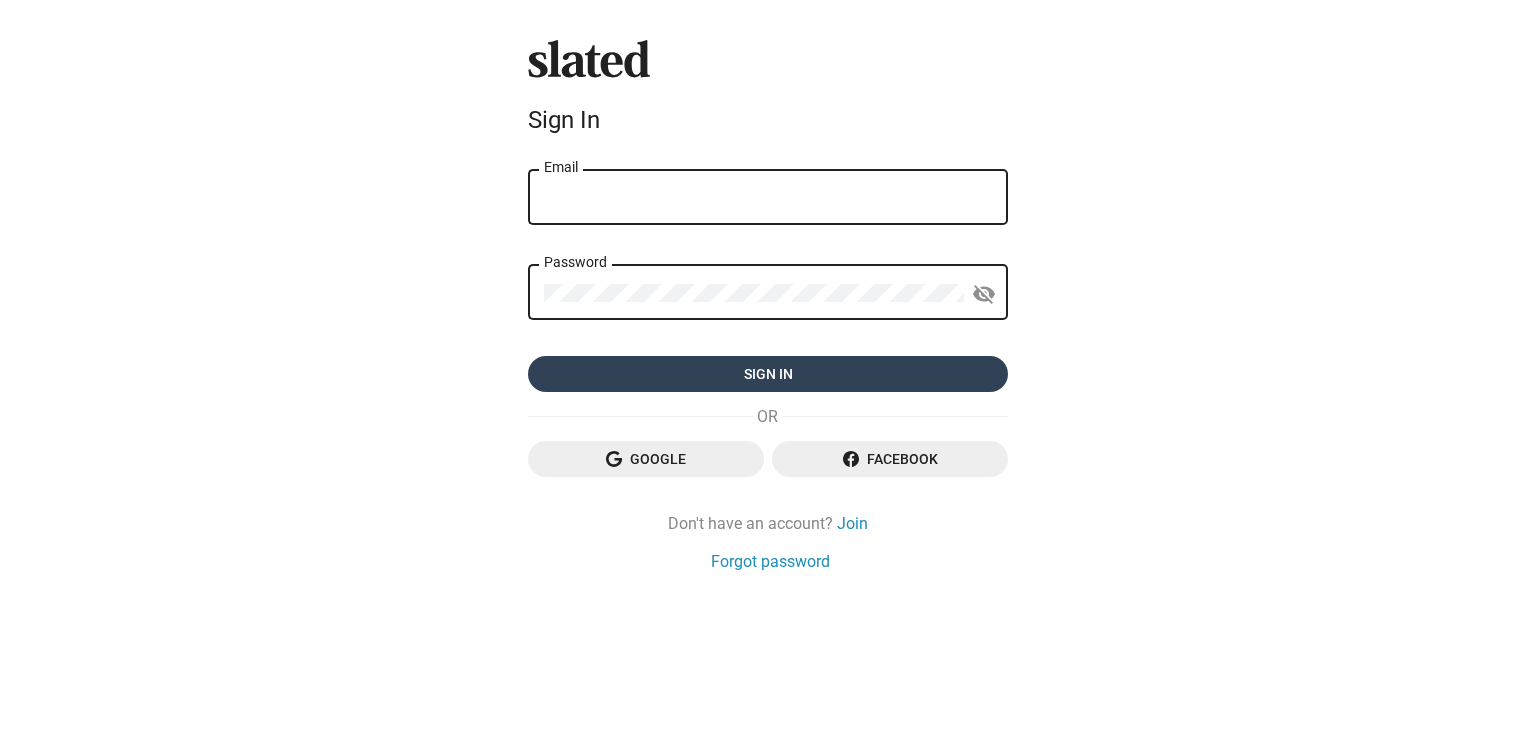 type on "[PERSON_NAME][EMAIL_ADDRESS][DOMAIN_NAME]" 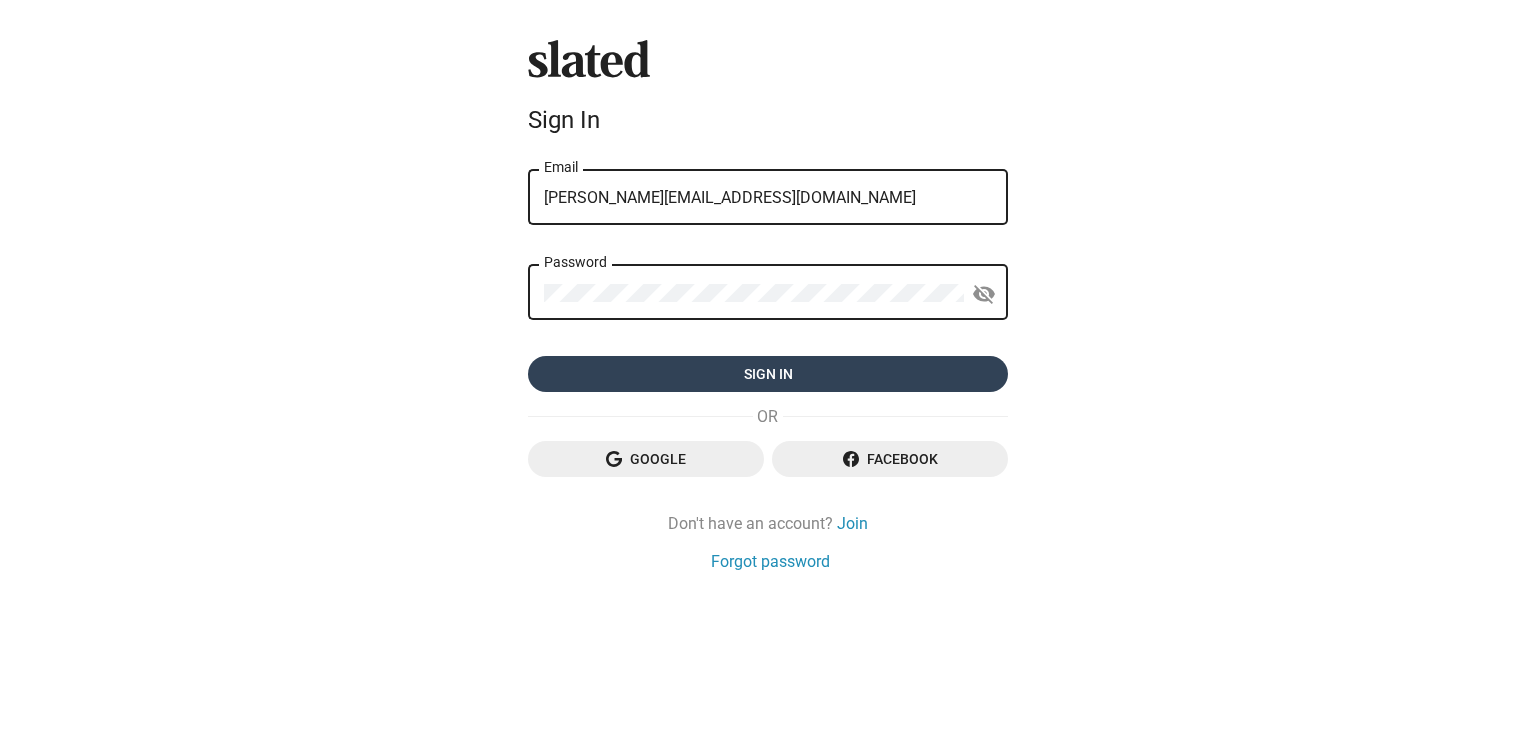 click on "Sign in" 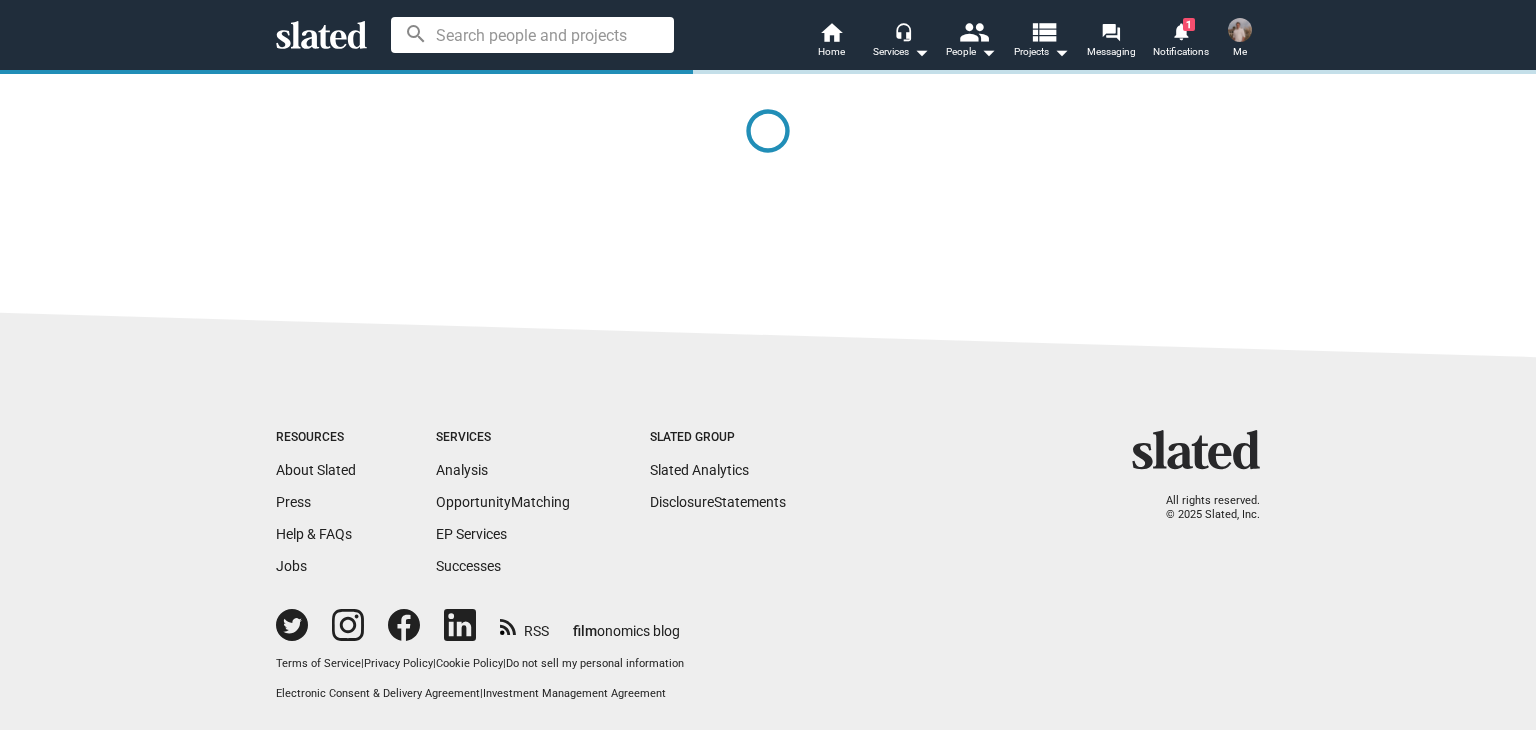 scroll, scrollTop: 0, scrollLeft: 0, axis: both 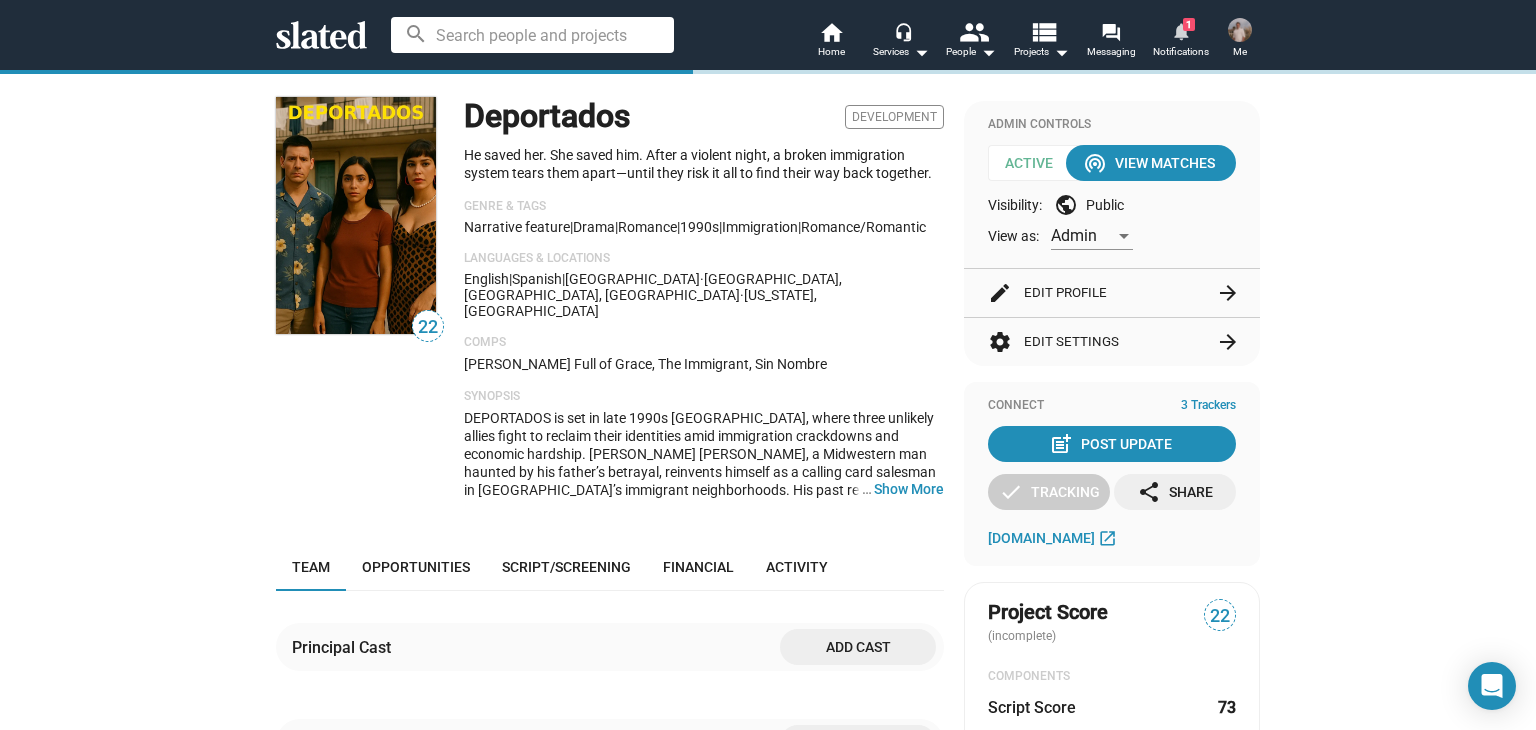 click on "notifications" at bounding box center [1180, 30] 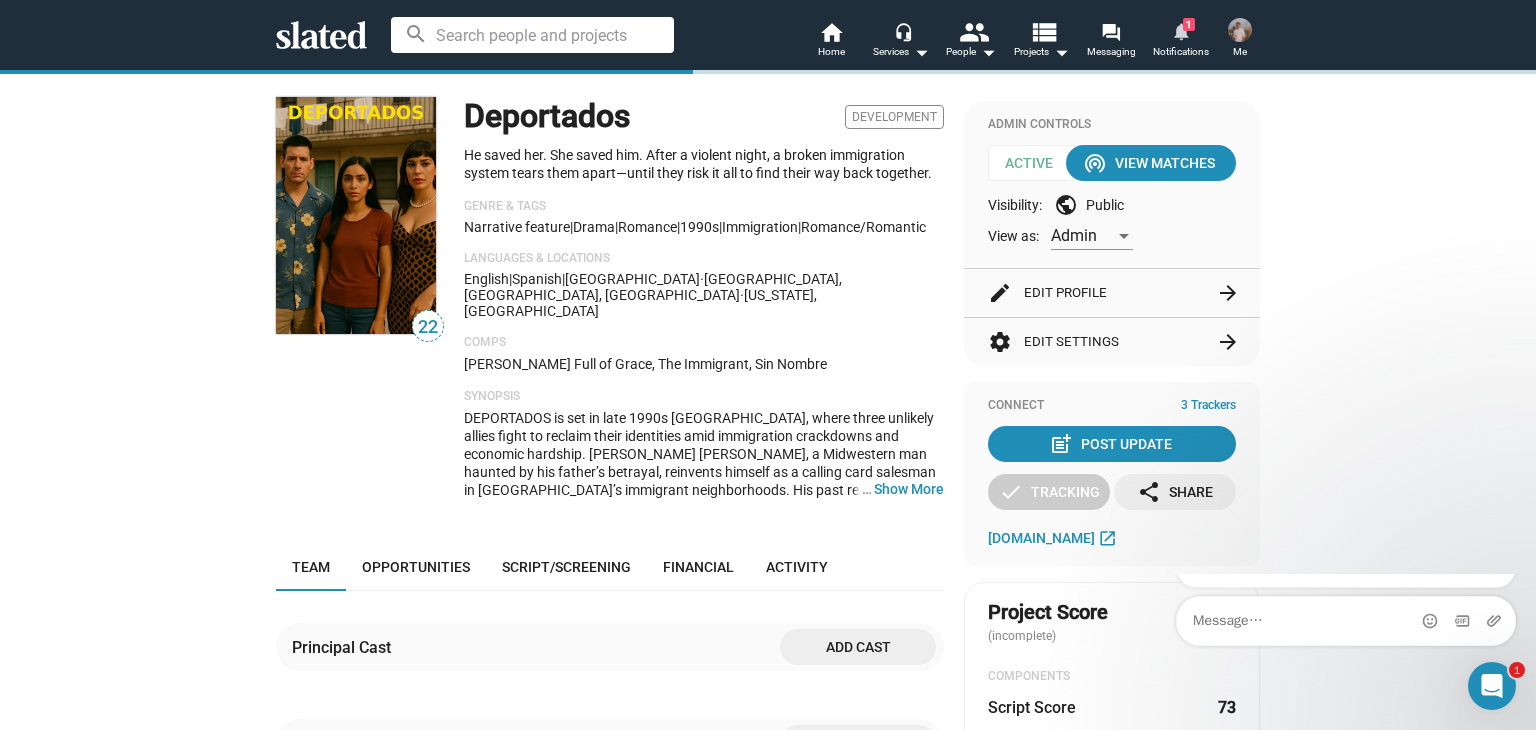 scroll, scrollTop: 0, scrollLeft: 0, axis: both 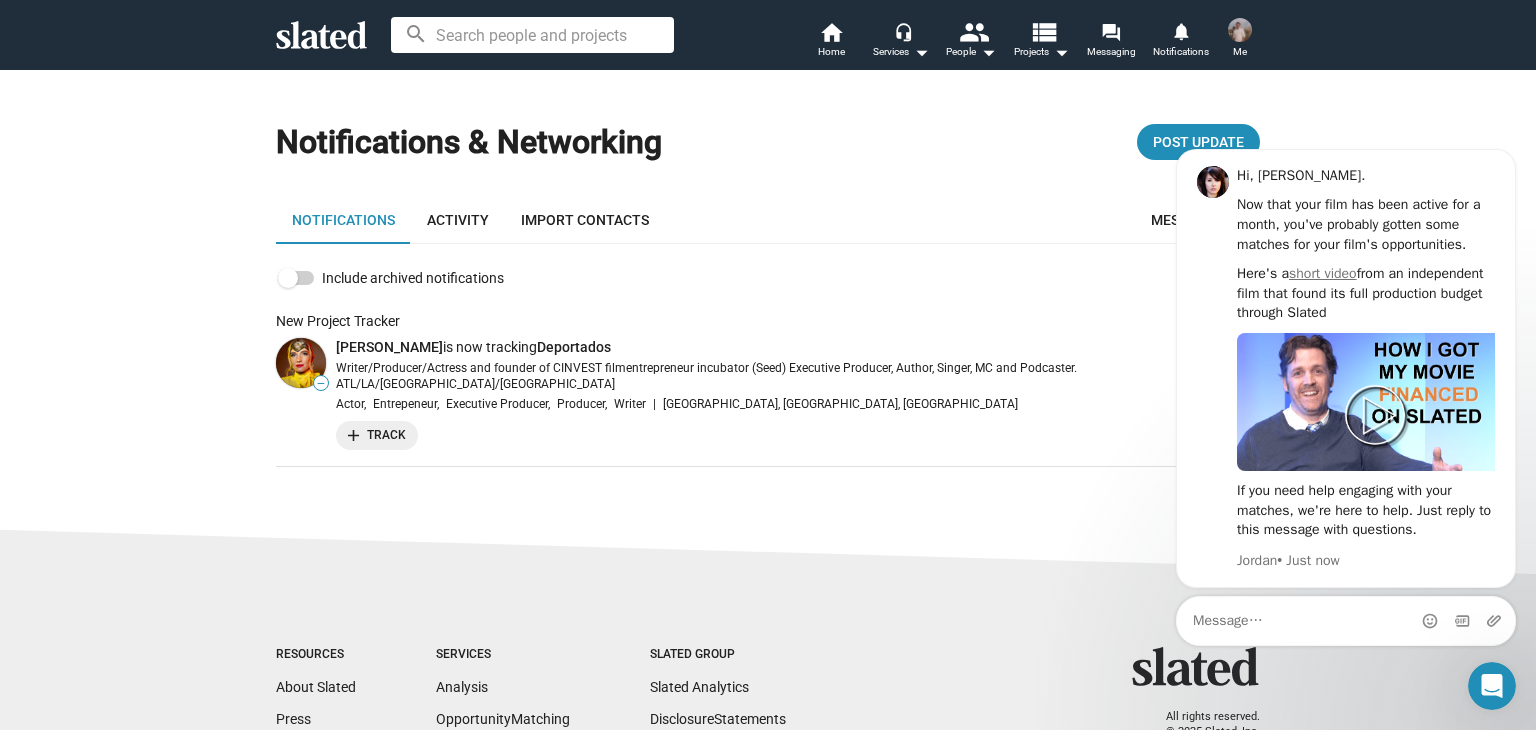 click on "Notifications  Activity  Import Contacts  Messages  arrow_right_alt" 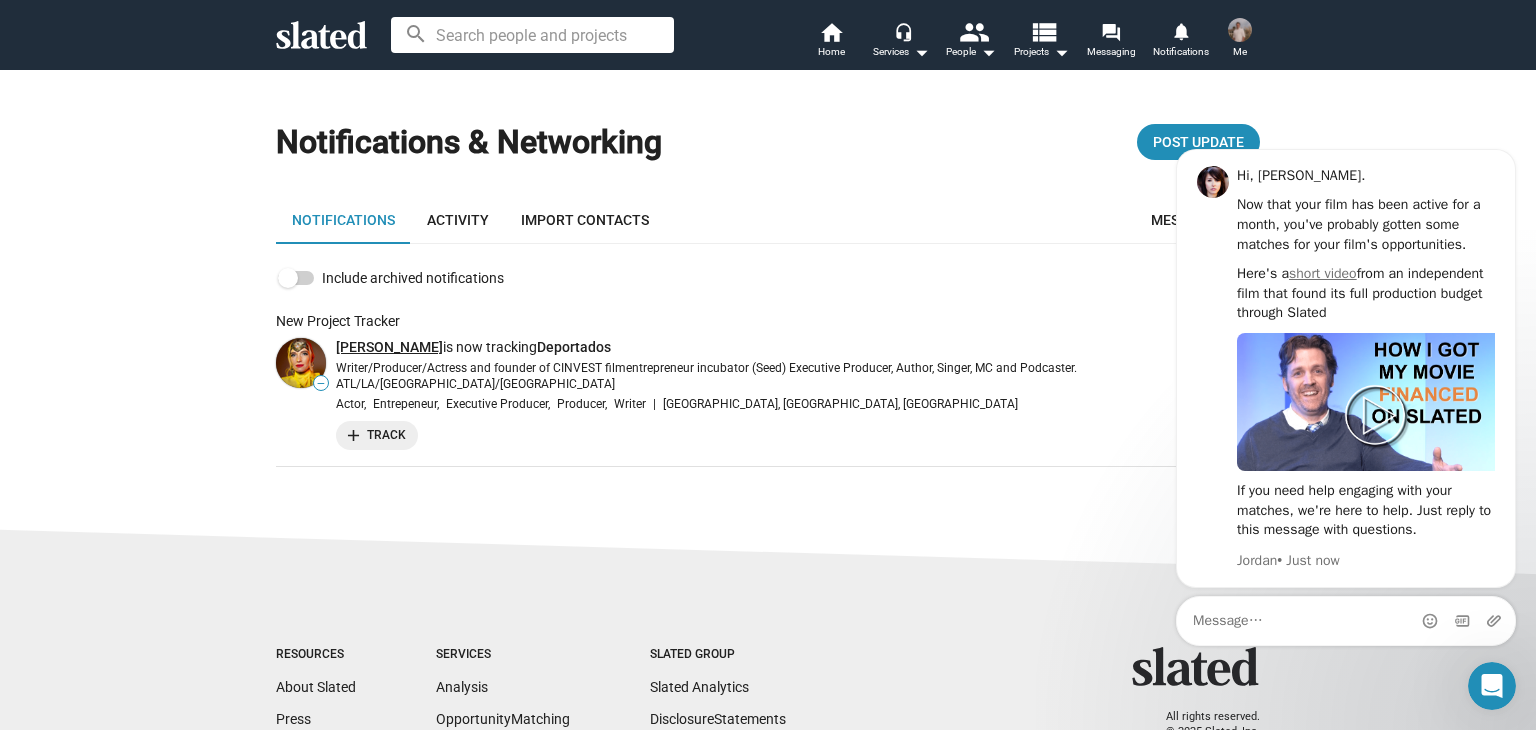 click on "[PERSON_NAME]" 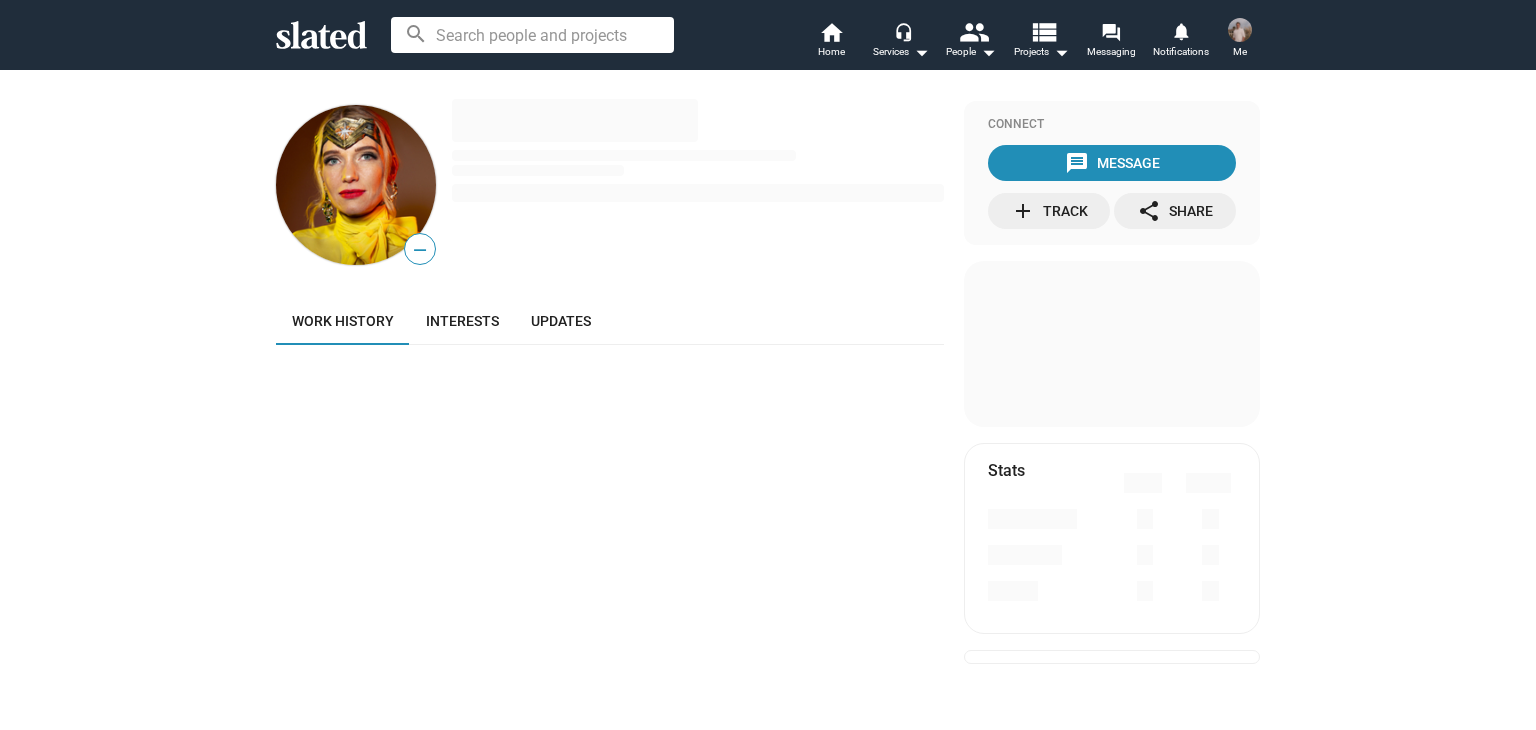 scroll, scrollTop: 0, scrollLeft: 0, axis: both 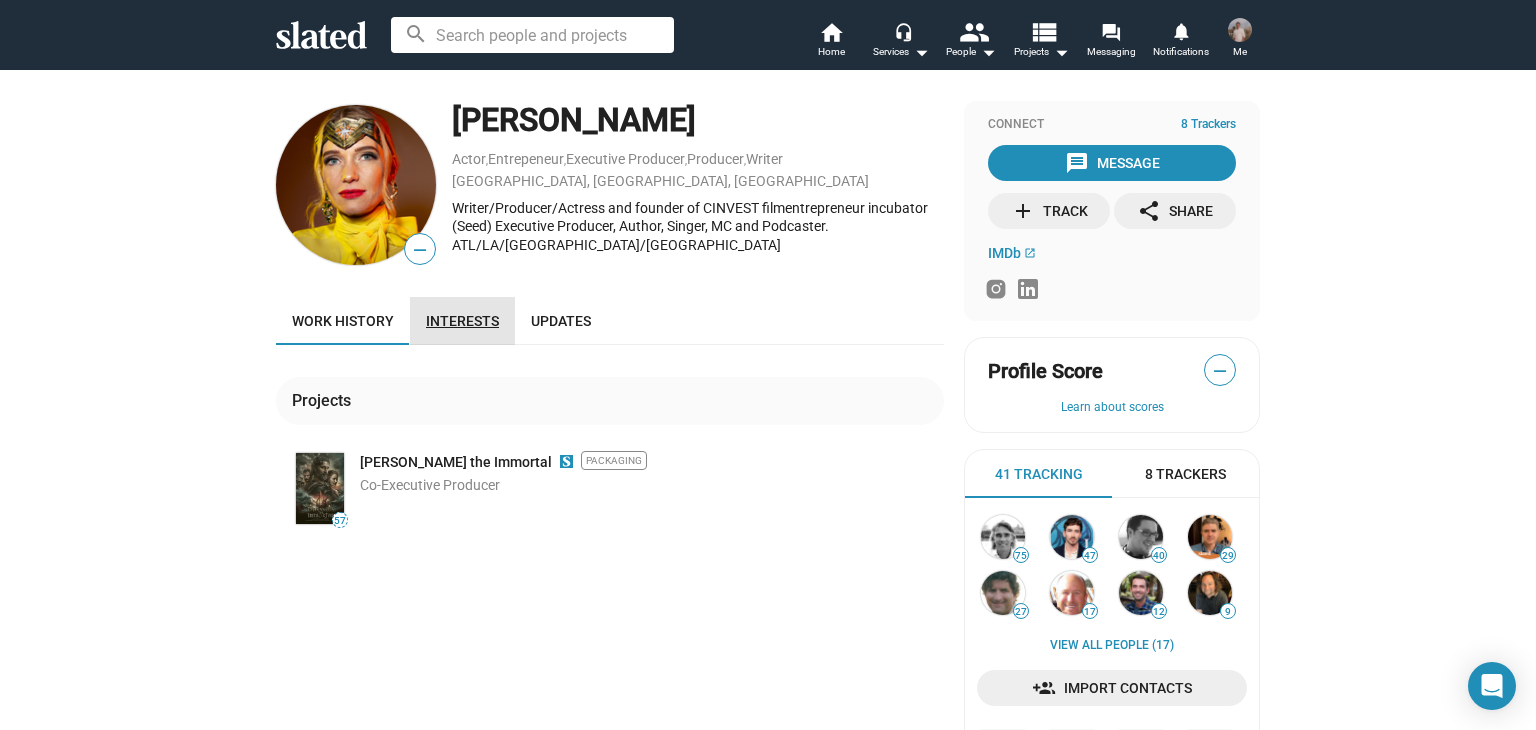 click on "Interests" at bounding box center [462, 321] 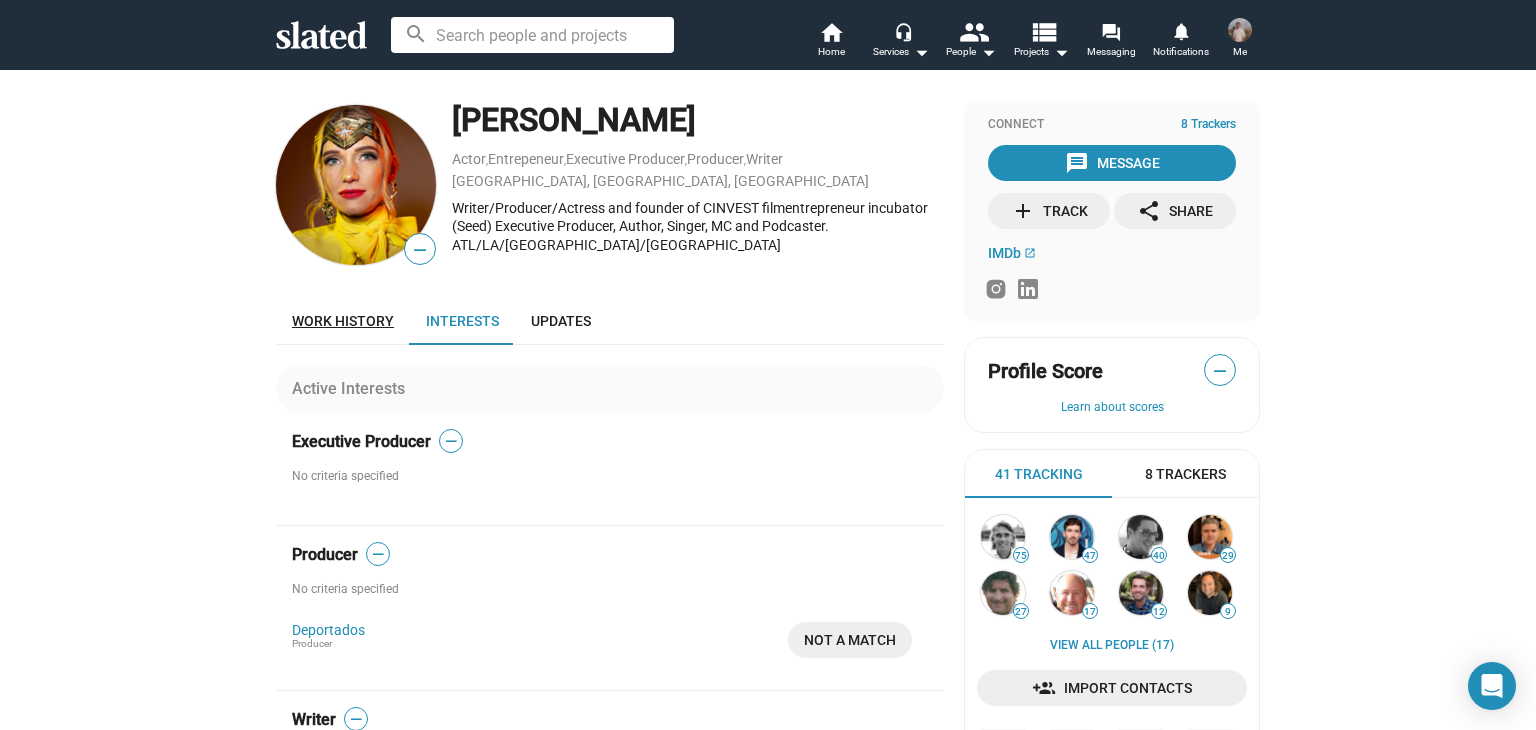 click on "Work history" at bounding box center (343, 321) 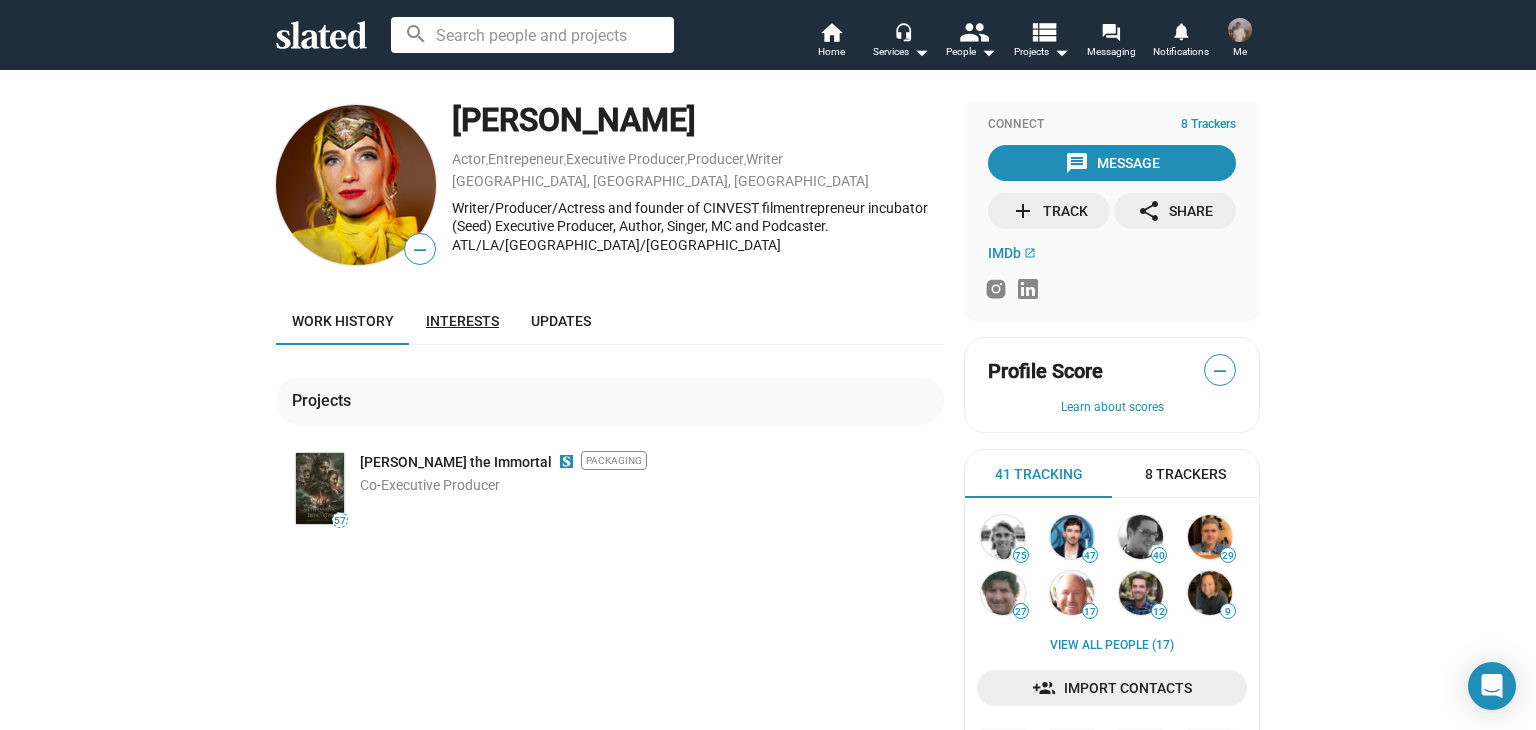 click on "Interests" at bounding box center [462, 321] 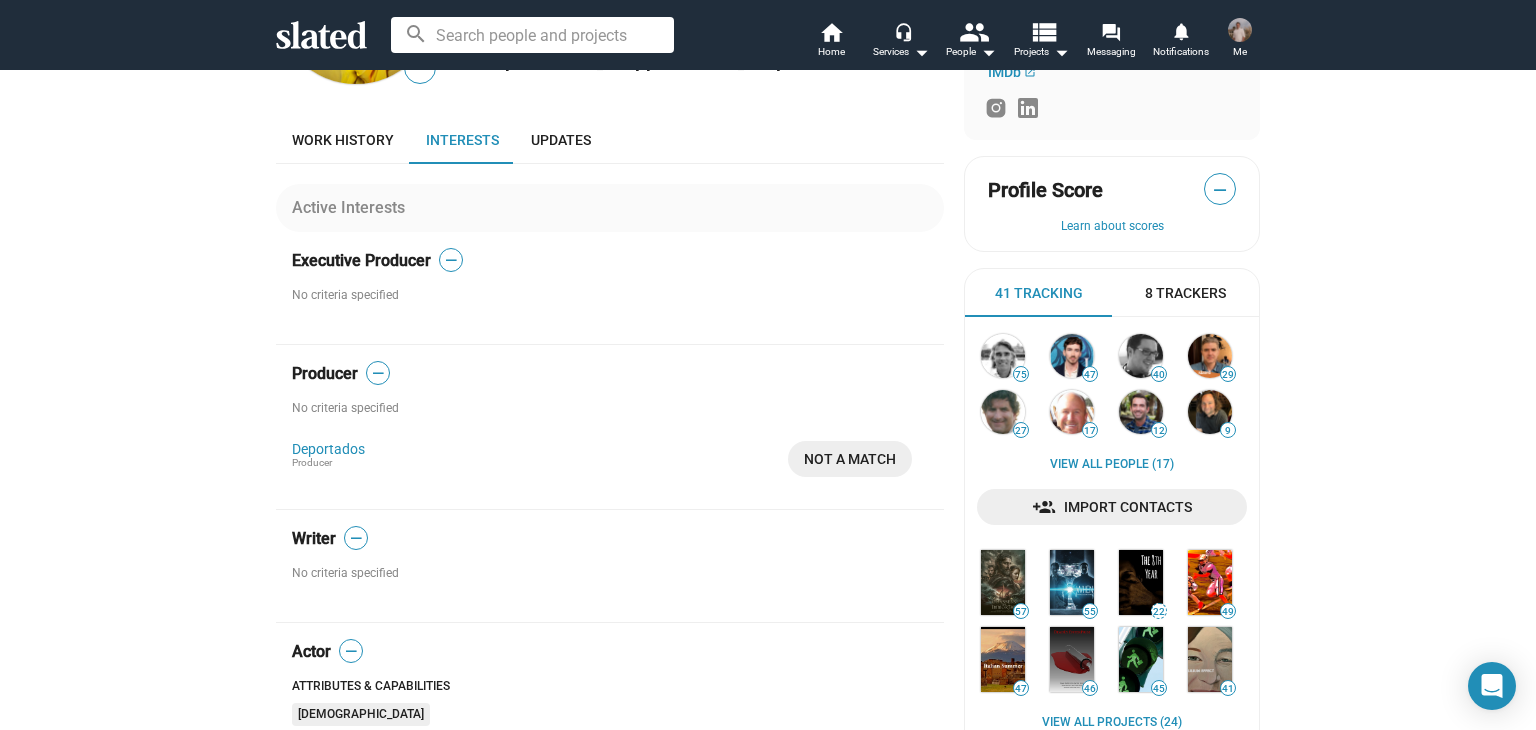 scroll, scrollTop: 0, scrollLeft: 0, axis: both 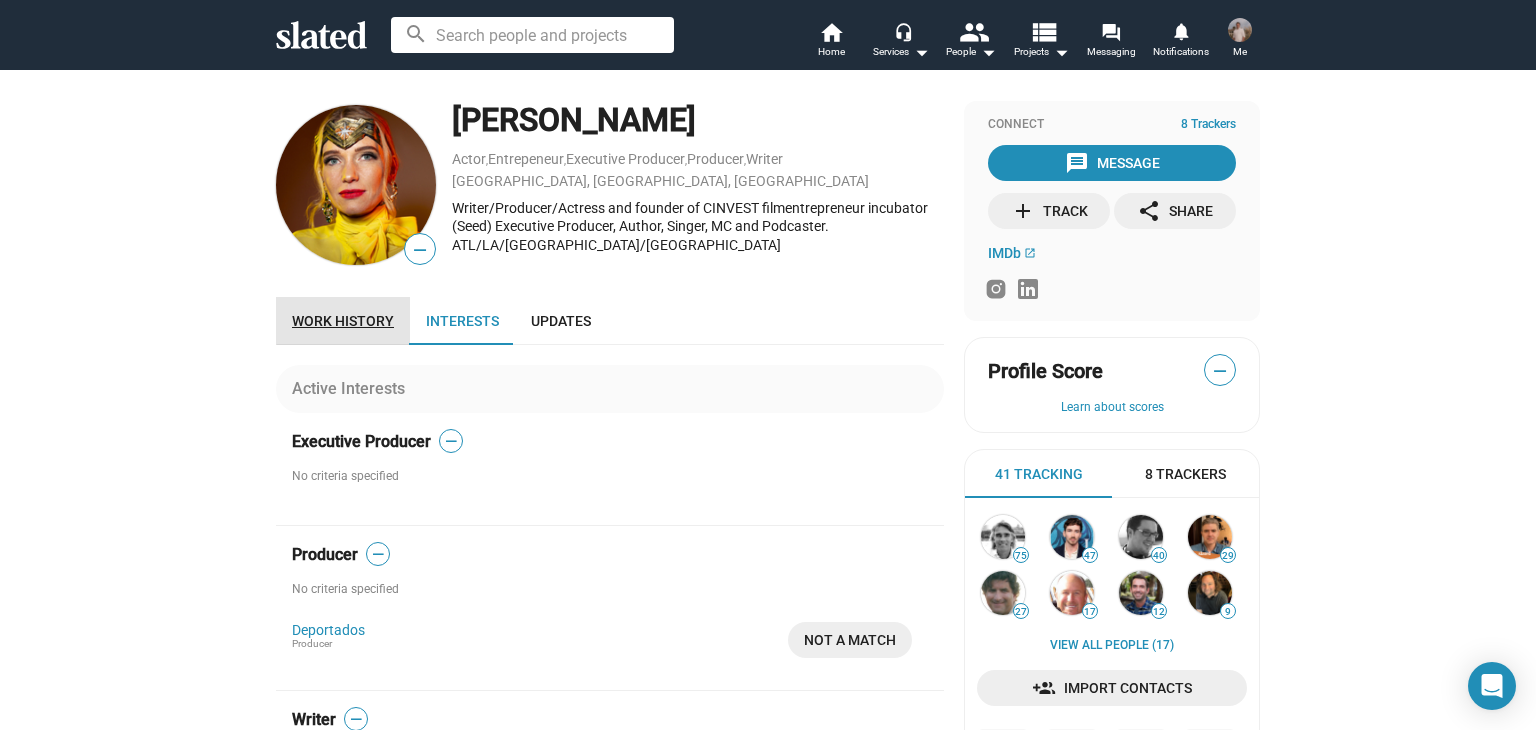 click on "Work history" at bounding box center (343, 321) 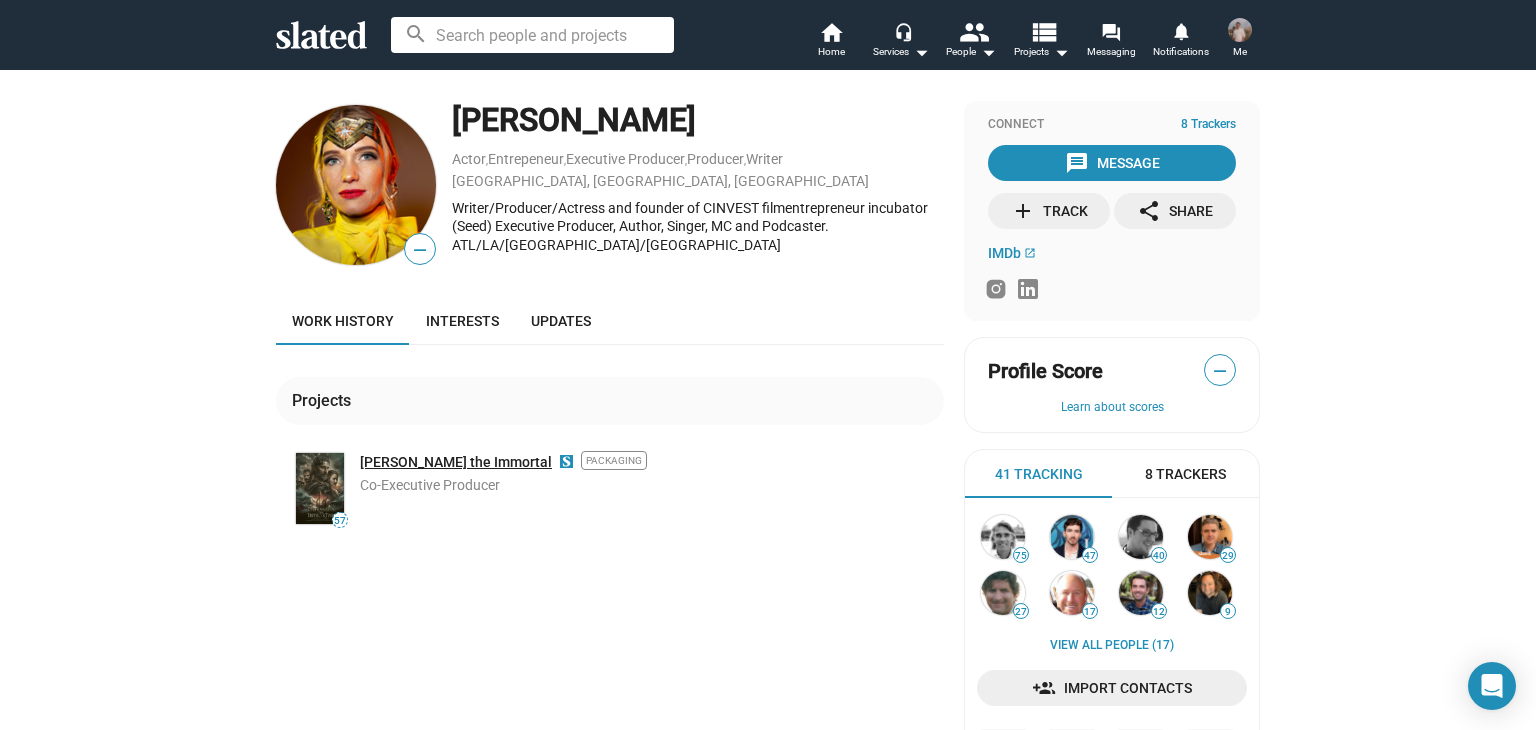 click on "Odysseus the Immortal" 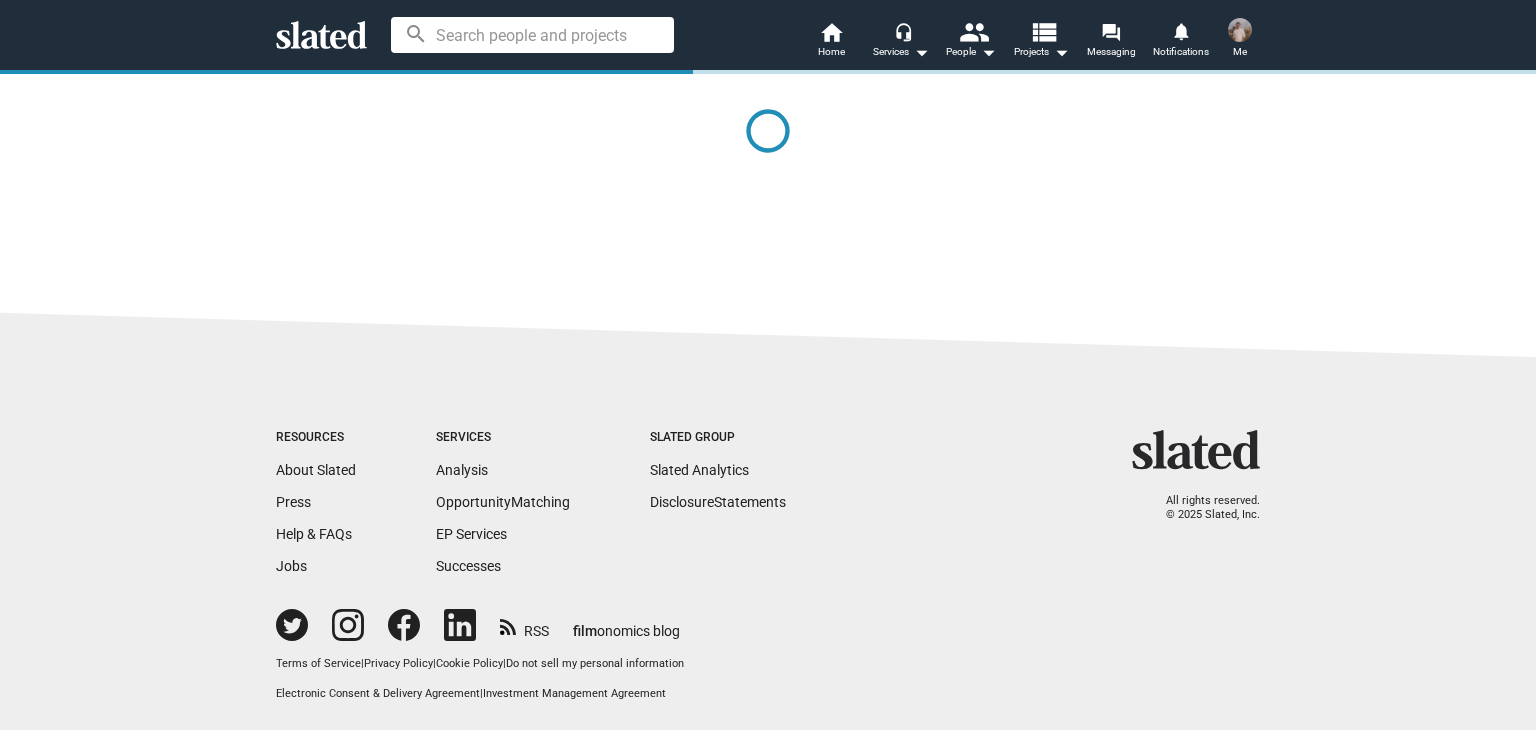 scroll, scrollTop: 0, scrollLeft: 0, axis: both 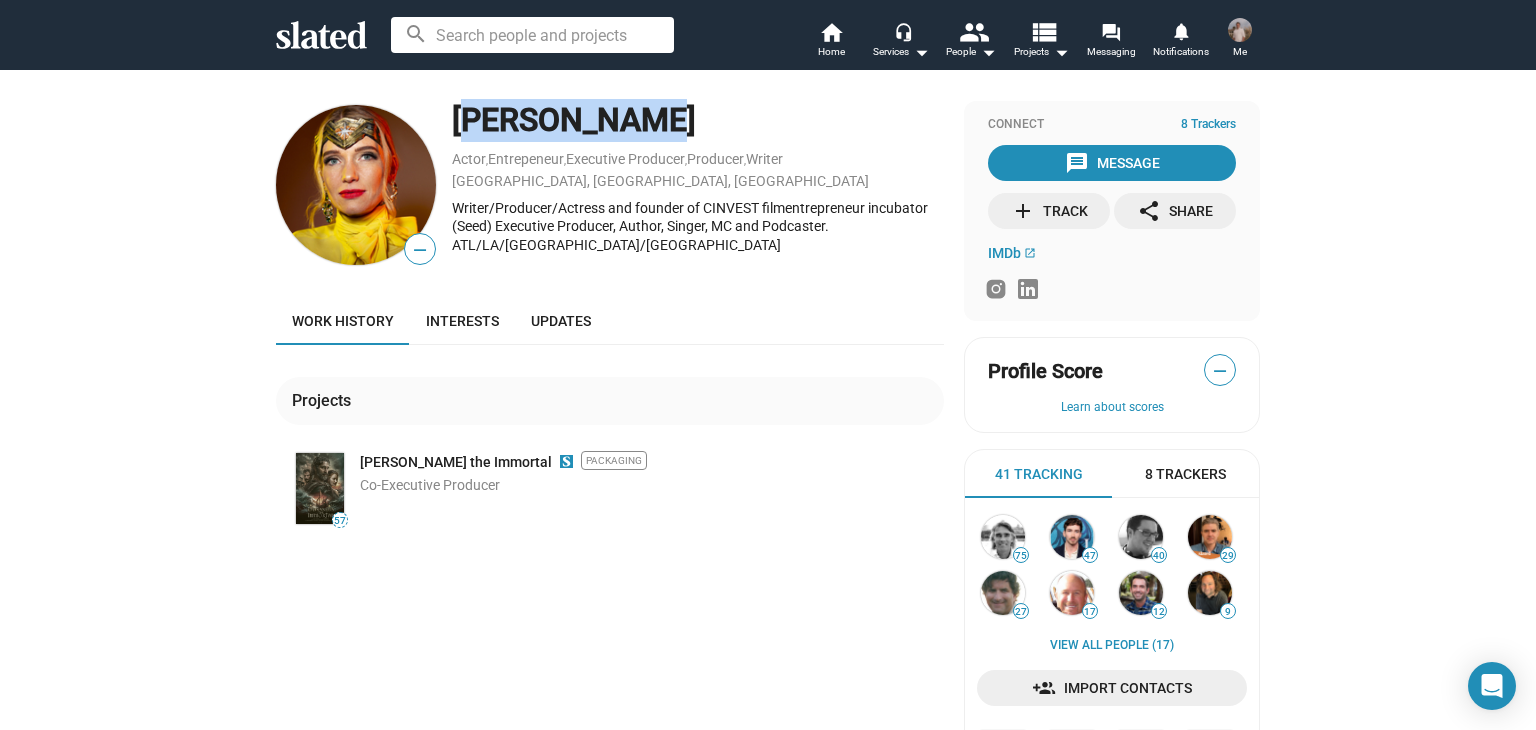 drag, startPoint x: 624, startPoint y: 119, endPoint x: 452, endPoint y: 117, distance: 172.01163 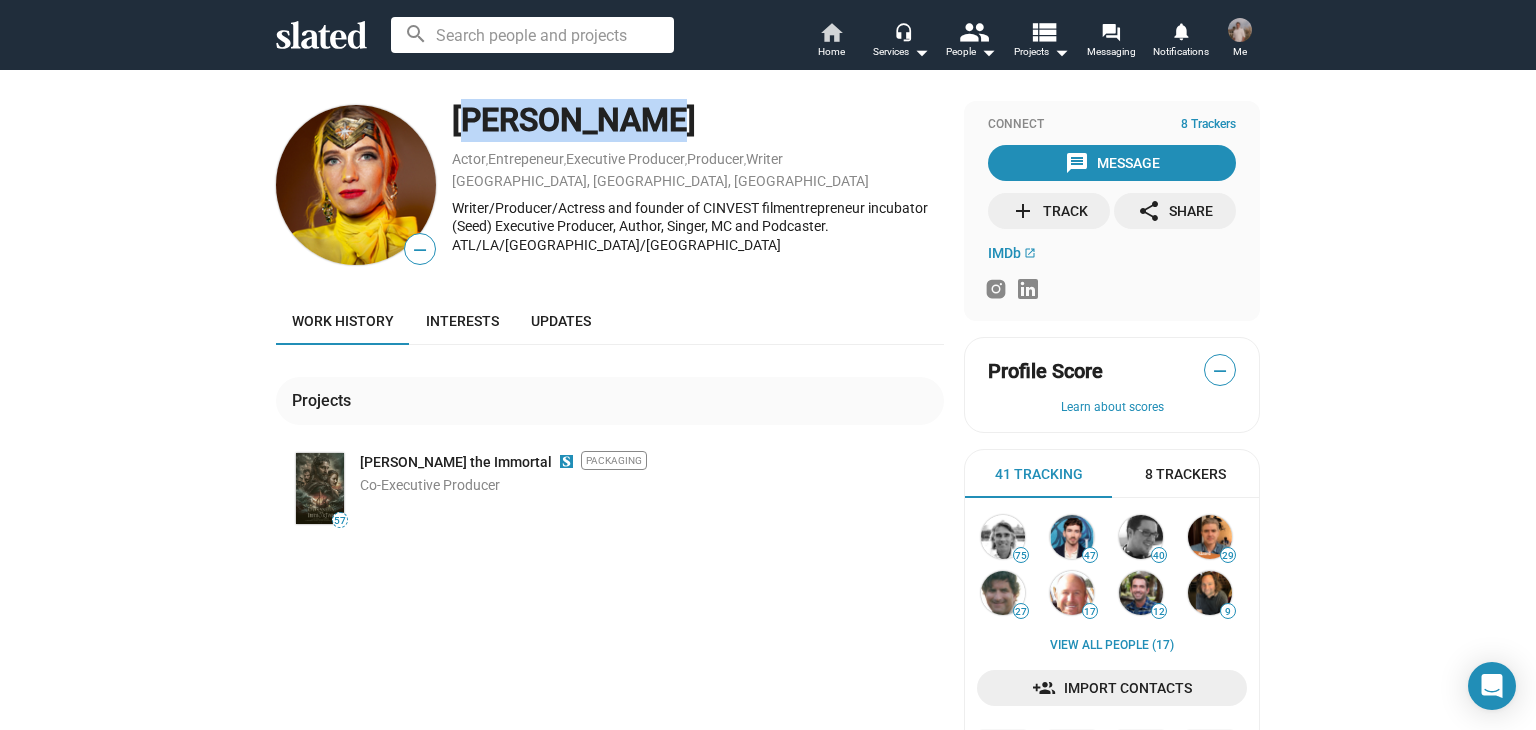 click on "home" at bounding box center [831, 32] 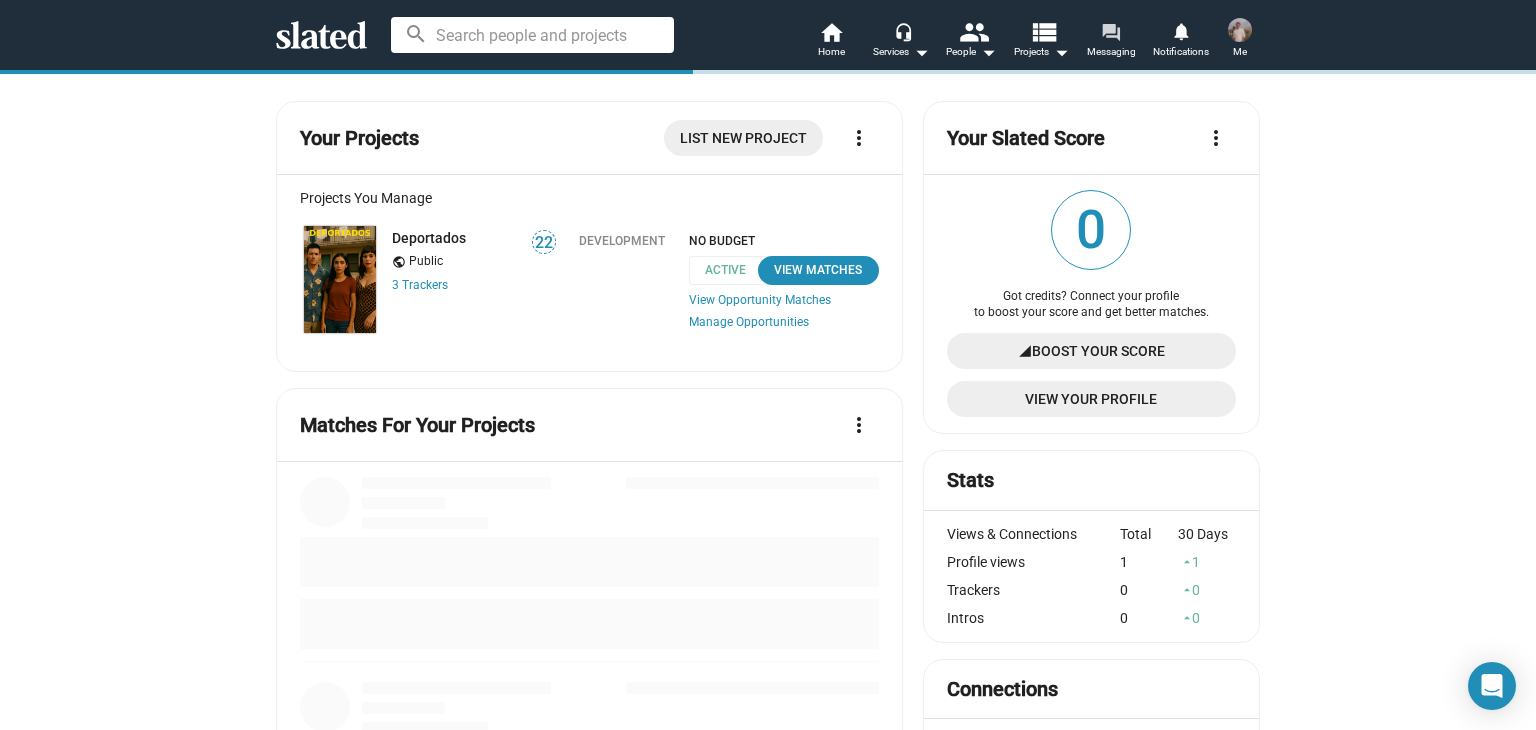 click on "forum Messaging" at bounding box center (1111, 42) 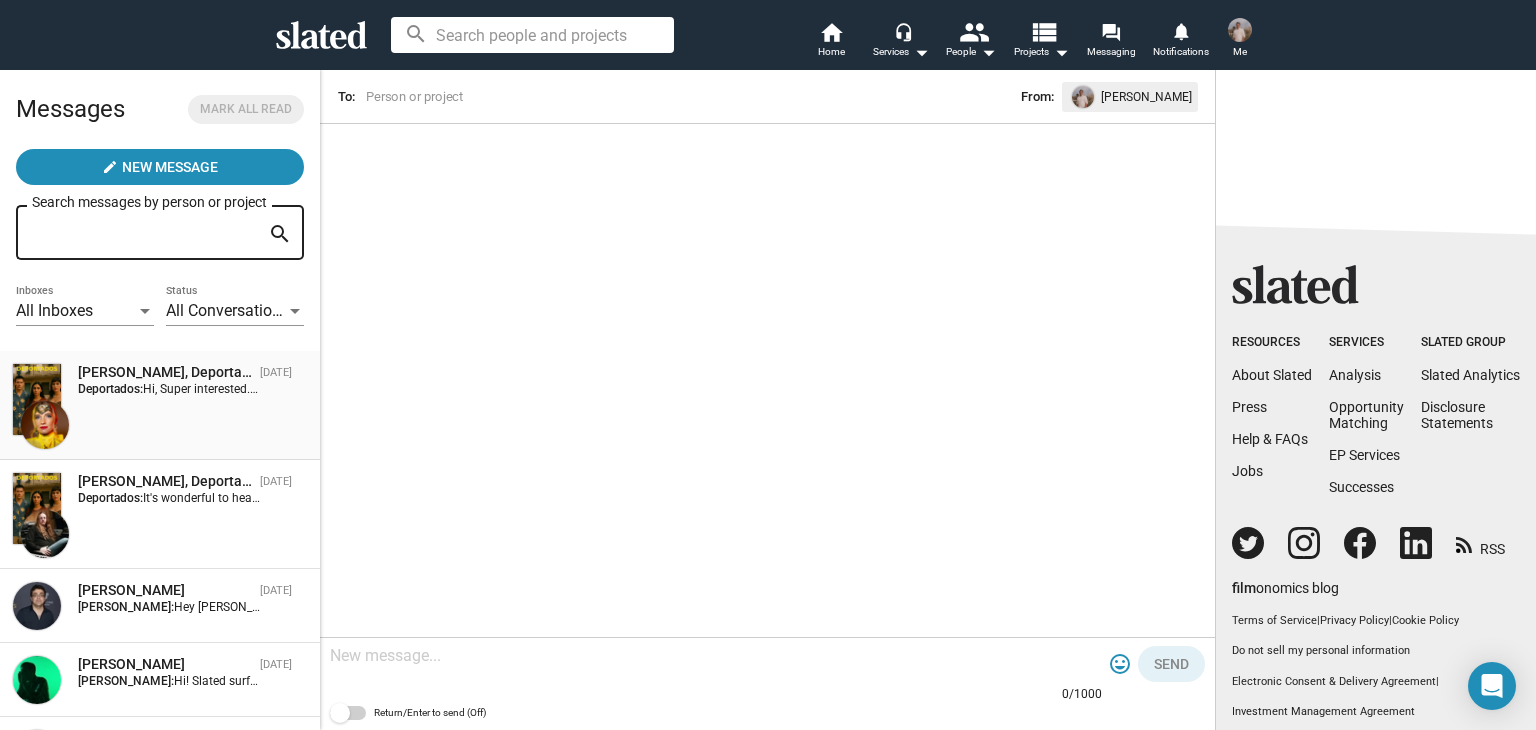 click on "Hi, Super interested.  I'm founder and CEO of CinVest, LLC trustfund & incubator.  My team and I support aspiring filmmakers on their journey bringing story to screen with all the structure, process, creative support involved.  When we align after 6 months and the project & team fits into our portfolio, we option it.  Process is pretty straight forward.  For the first 6 months we represent you, guide you through the process and already look for development financing.  Depending on your budget, we can also provide you with a PoC, since we have Blue Whale Pictures as affiliate company, that comes with full VFX and Creative Direction support.  If this sounds good, let's hop on a call and talk on how to get us started!  The topic couldn't be more timely than now :)  With gratitude, [PERSON_NAME]" at bounding box center (2257, 389) 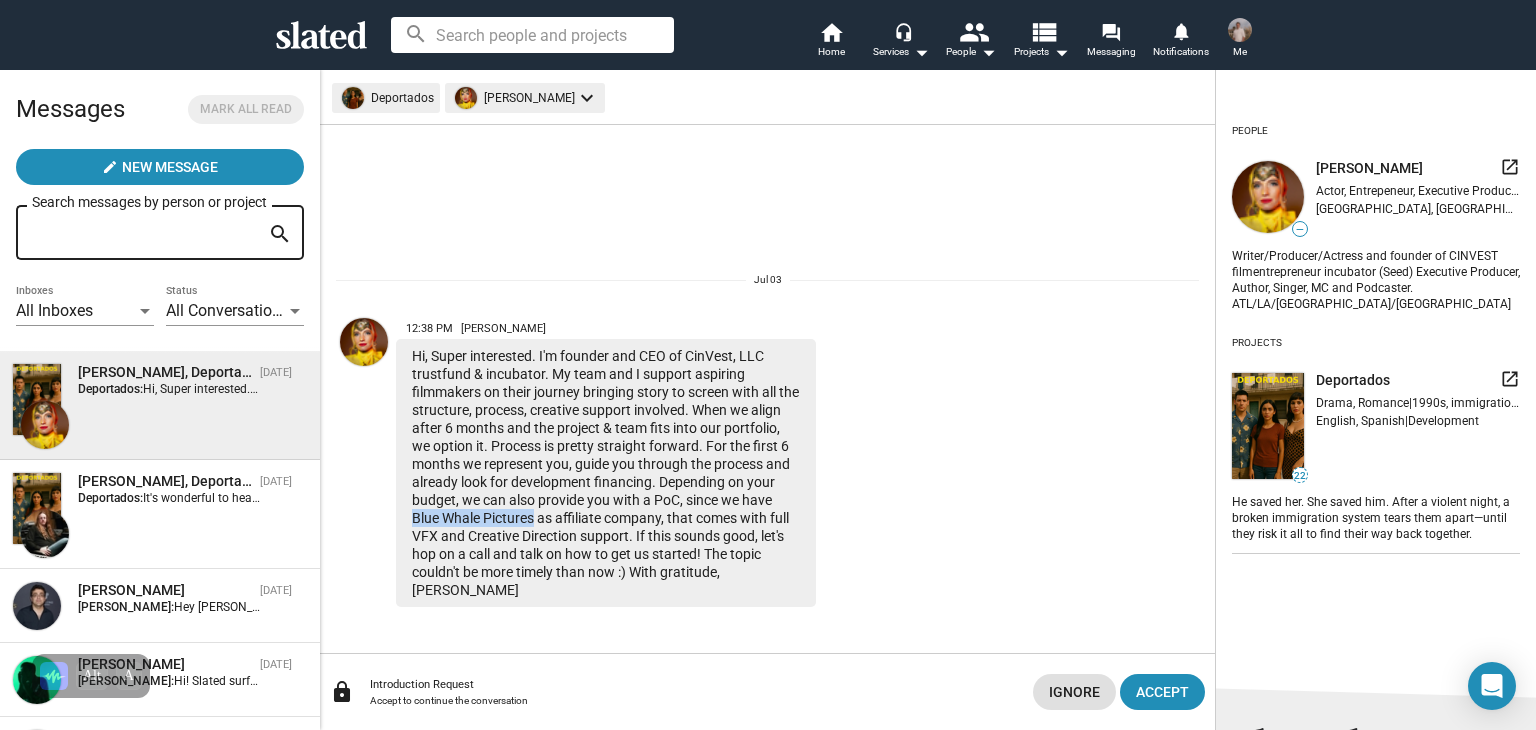 drag, startPoint x: 659, startPoint y: 518, endPoint x: 528, endPoint y: 516, distance: 131.01526 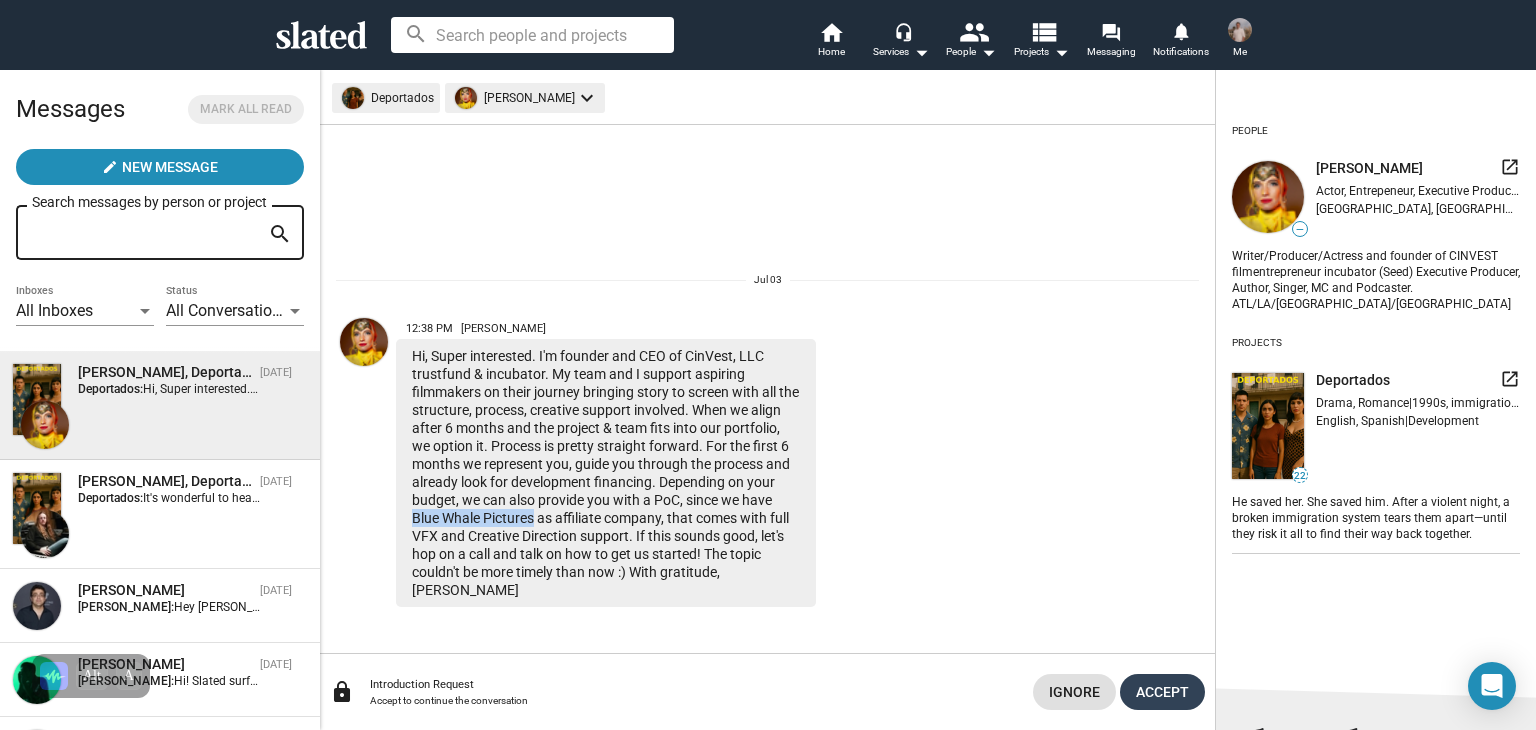click on "Accept" 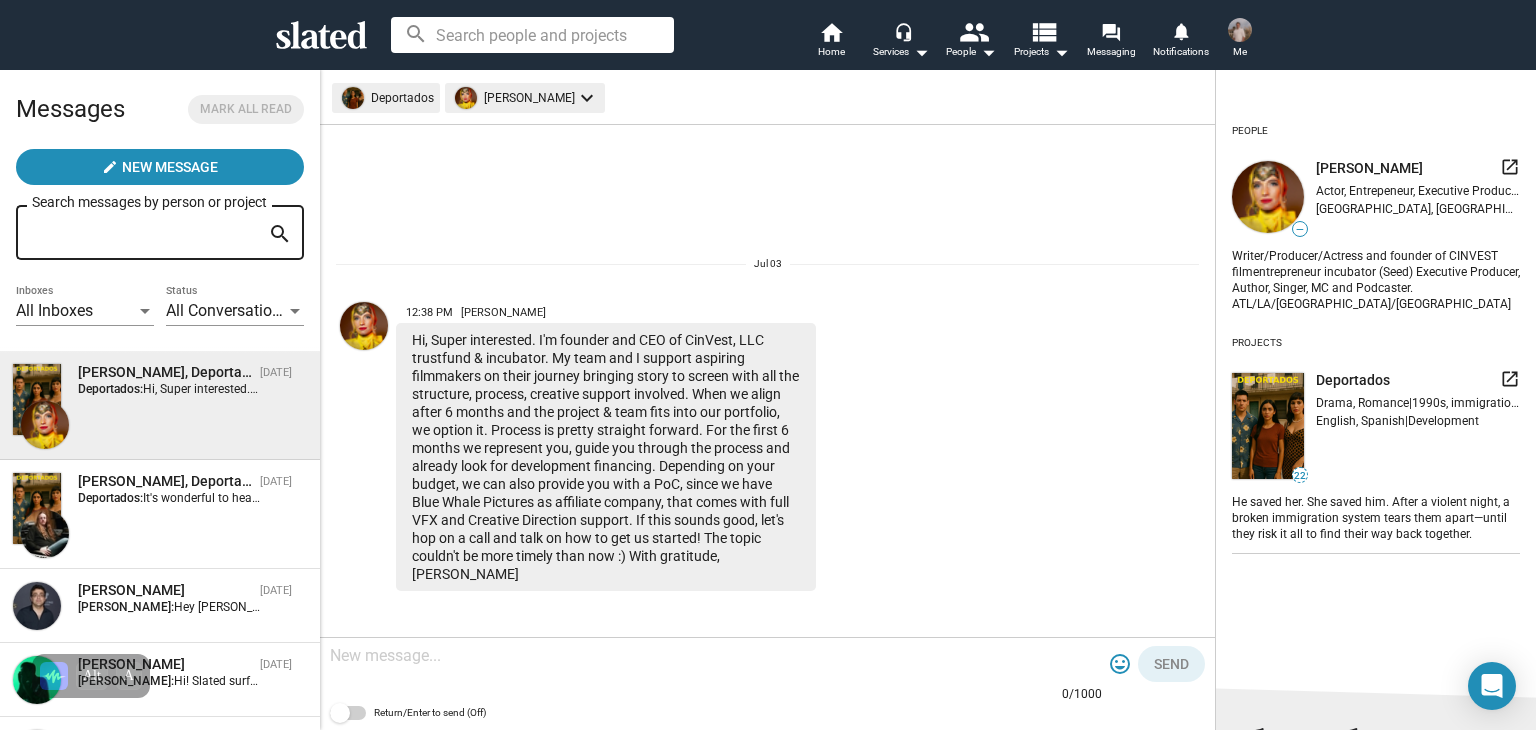 click at bounding box center [716, 656] 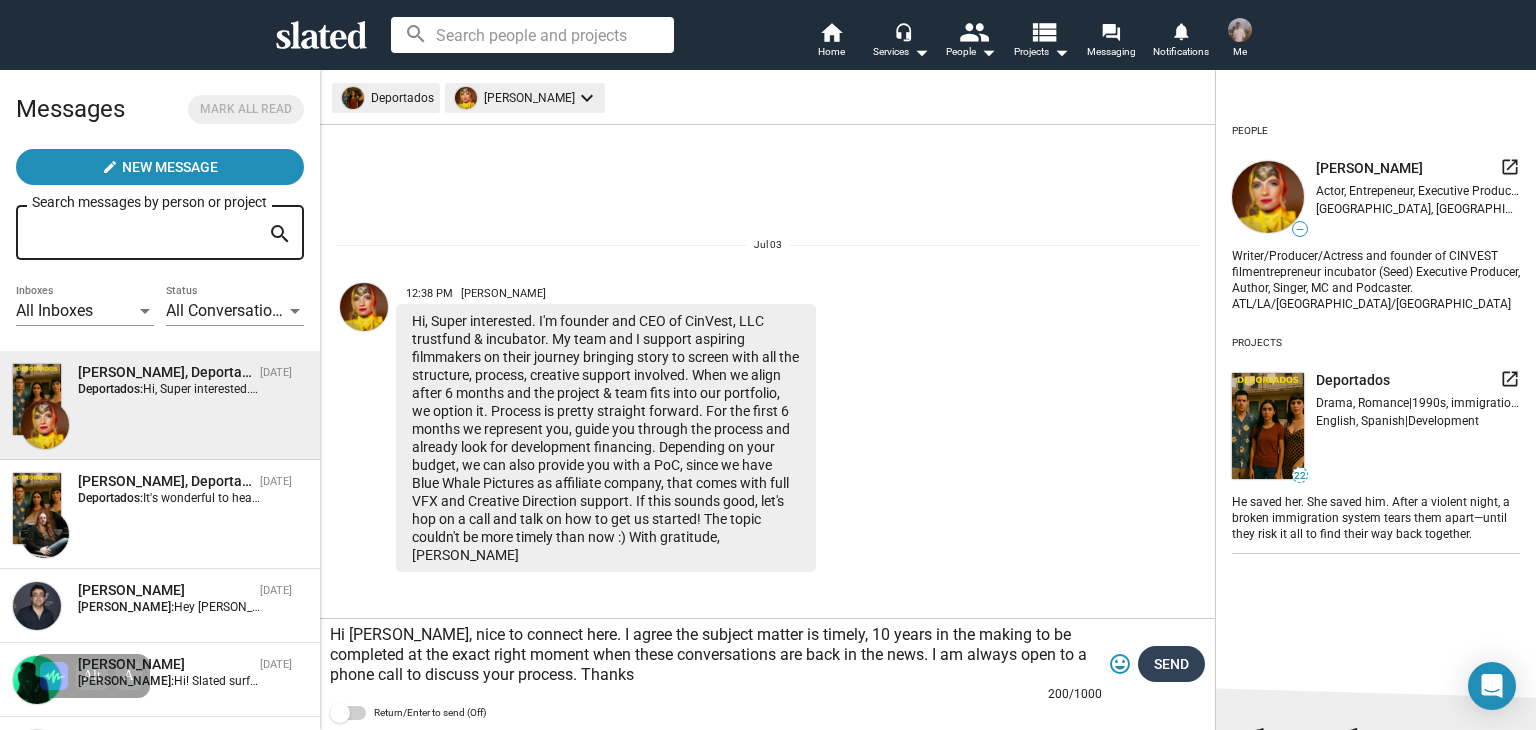 type on "Hi [PERSON_NAME], nice to connect here. I agree the subject matter is timely, 10 years in the making to be completed at the exact right moment when these conversations are back in the news. I am always open to a phone call to discuss your process. Thanks" 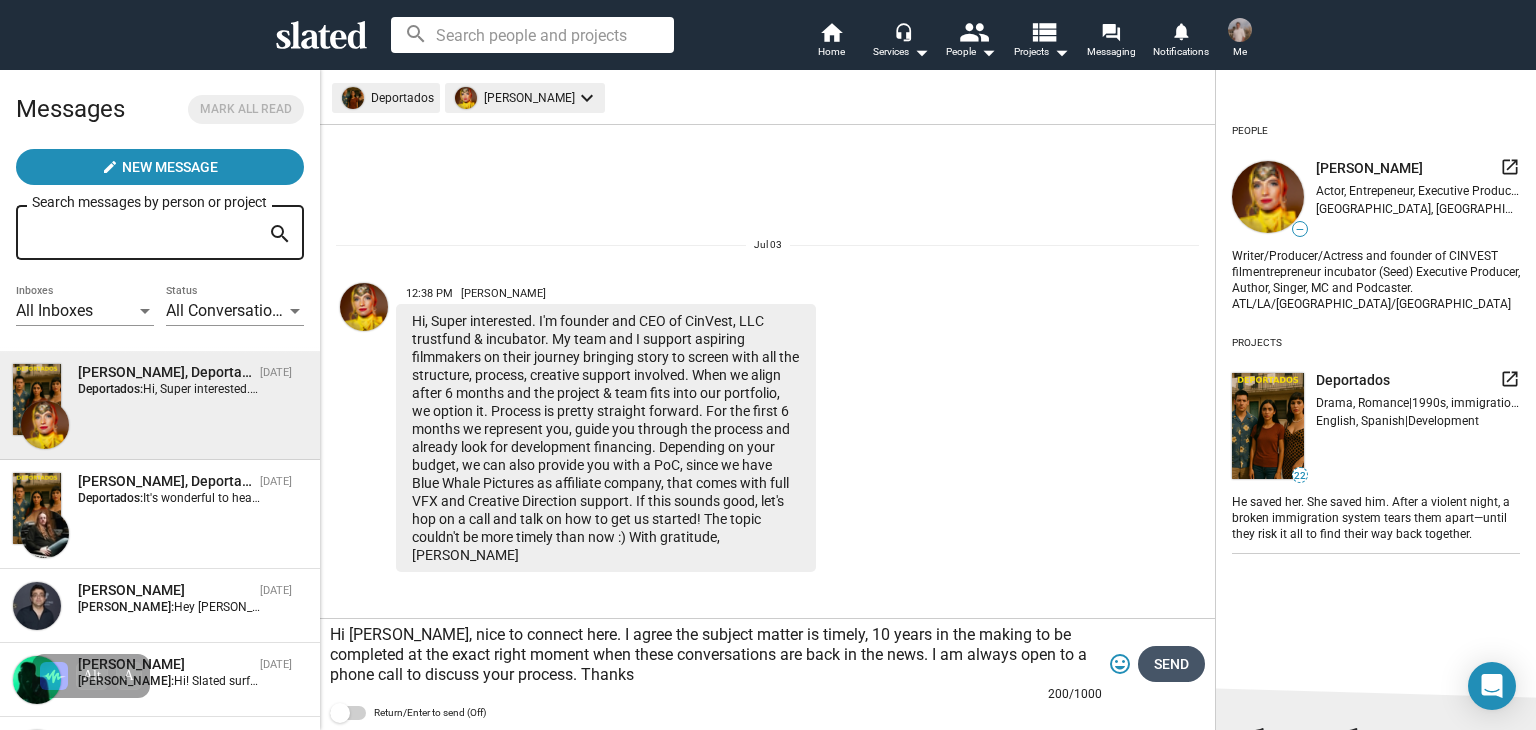 click on "Send" 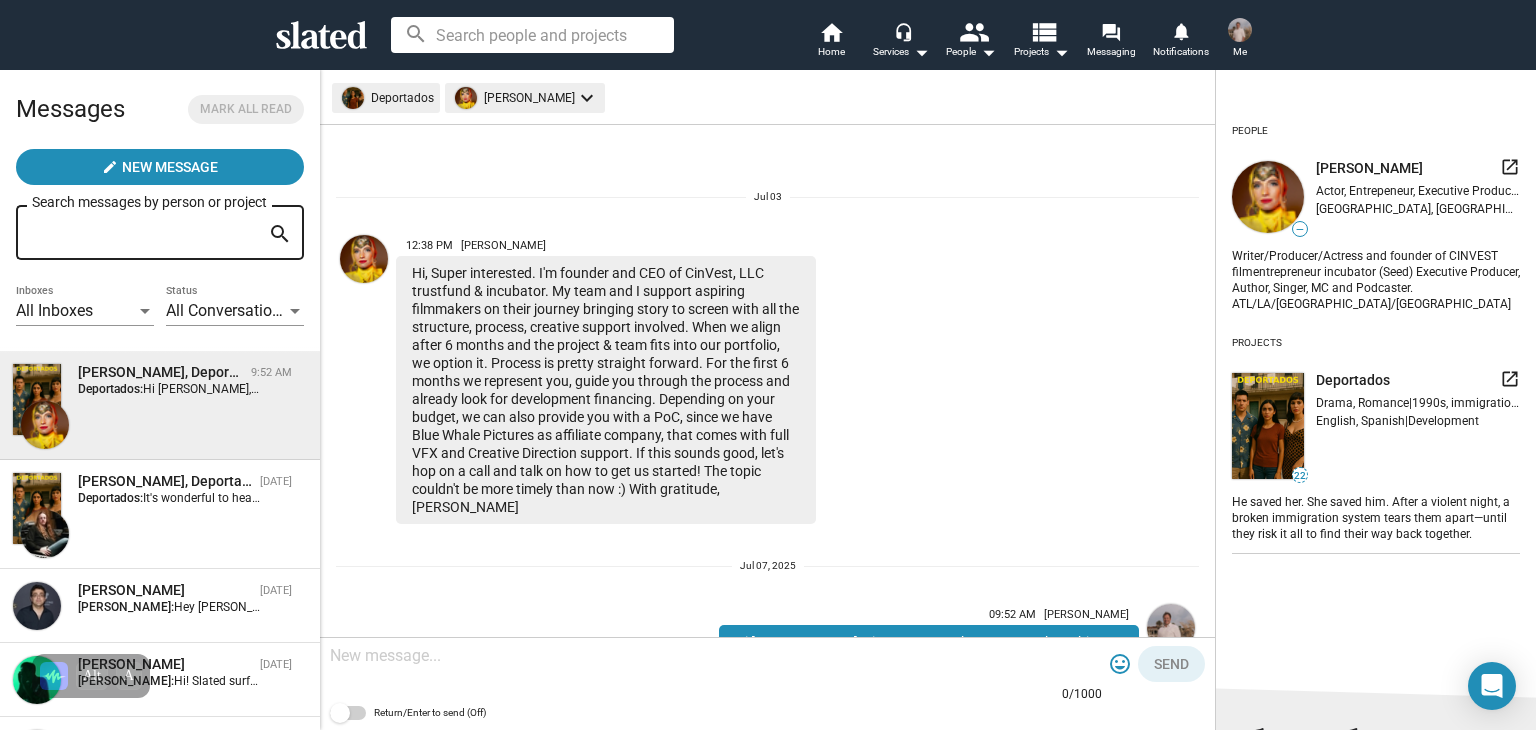 scroll, scrollTop: 164, scrollLeft: 0, axis: vertical 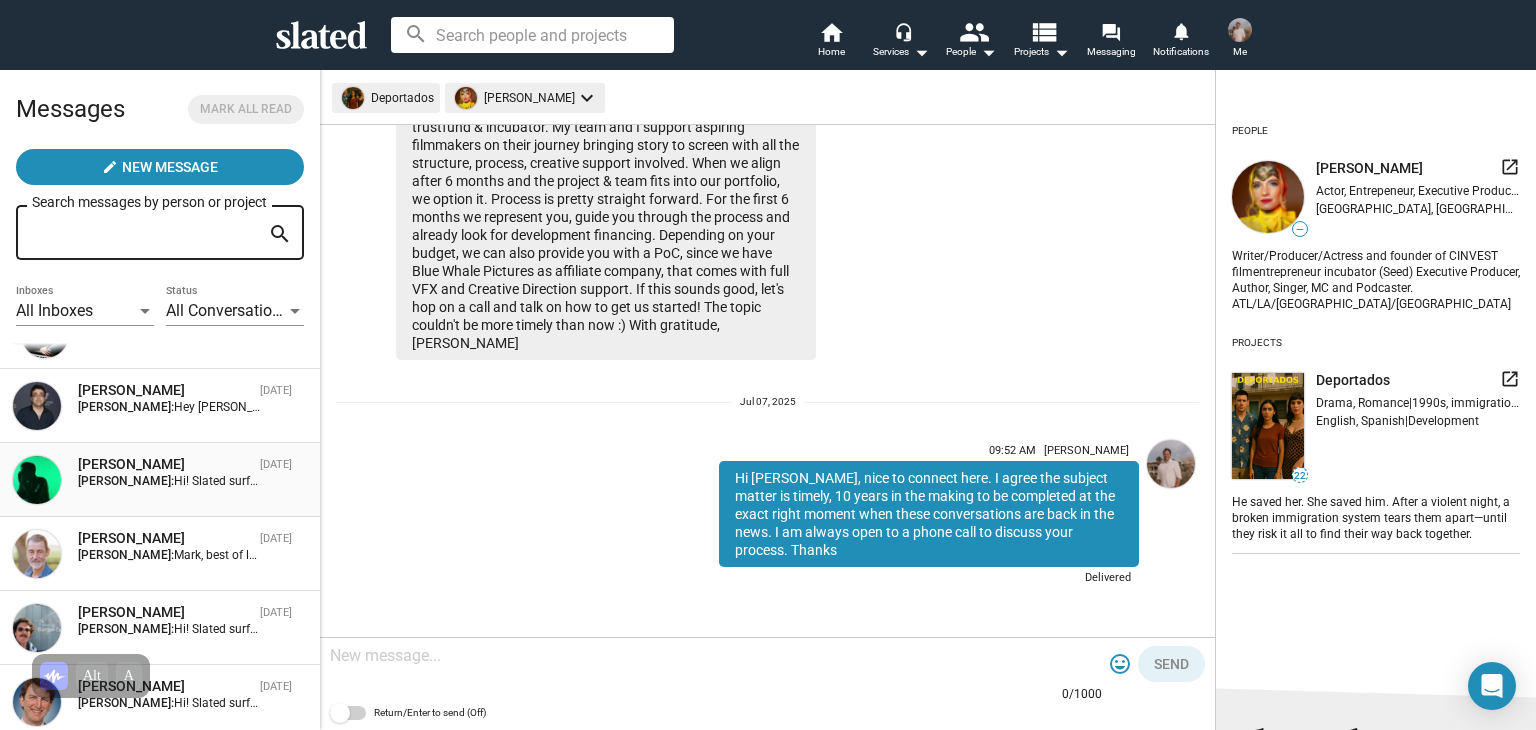 click on "[PERSON_NAME]:" at bounding box center (126, 481) 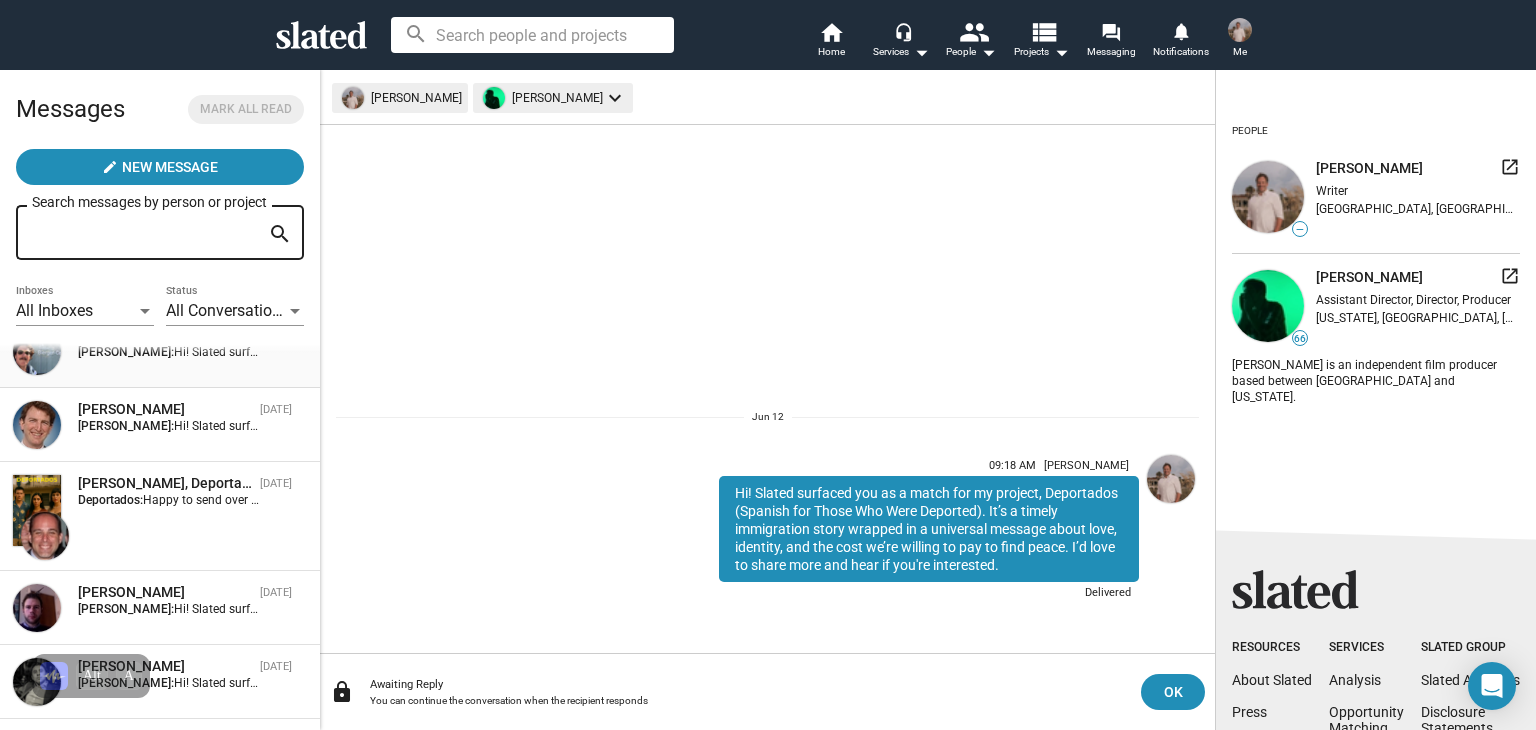 scroll, scrollTop: 517, scrollLeft: 0, axis: vertical 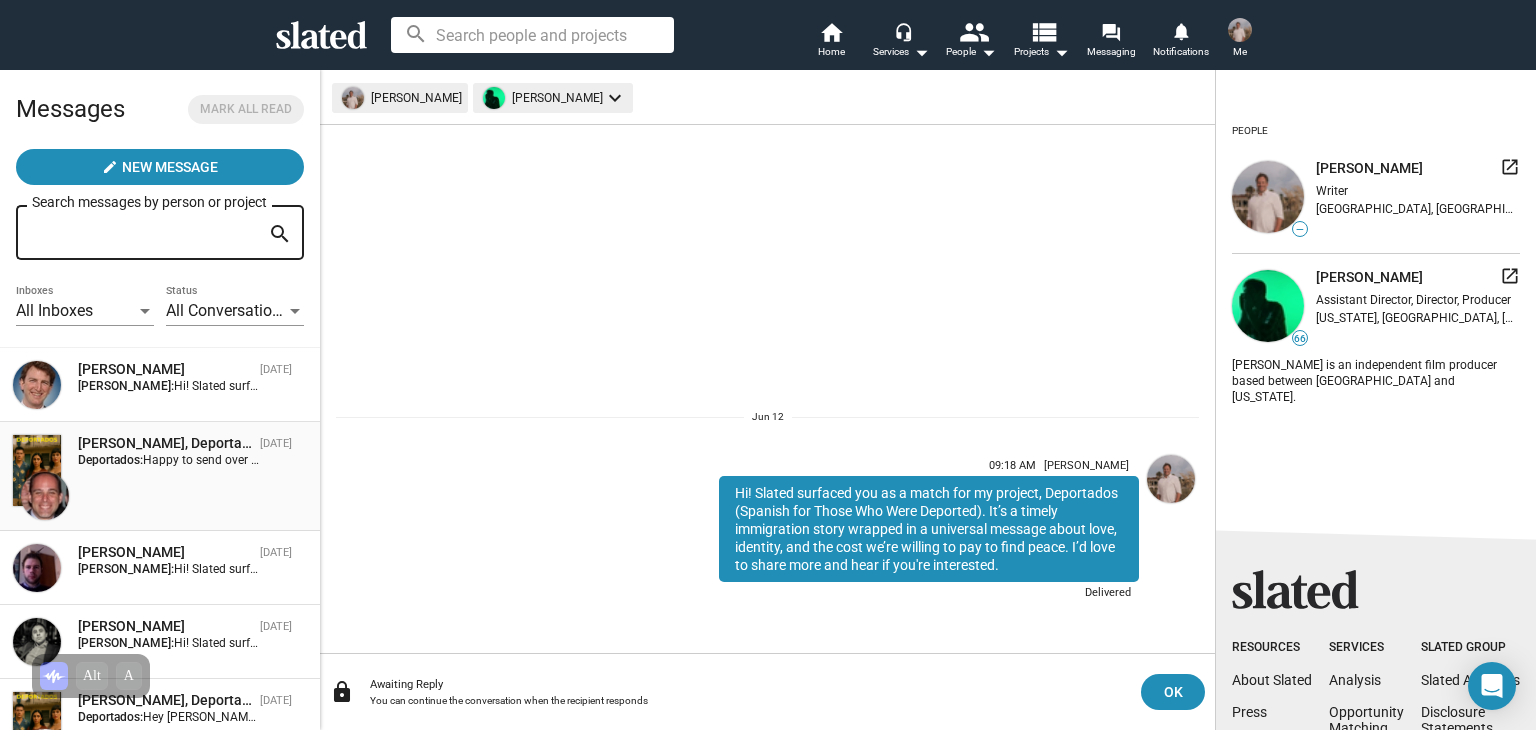 click on "William Ostroff, Deportados Jun 06 Deportados:  Happy to send over a synopsis or set up a quick chat to talk through the vision — whatever’s easiest on your end. - Best" at bounding box center [160, 476] 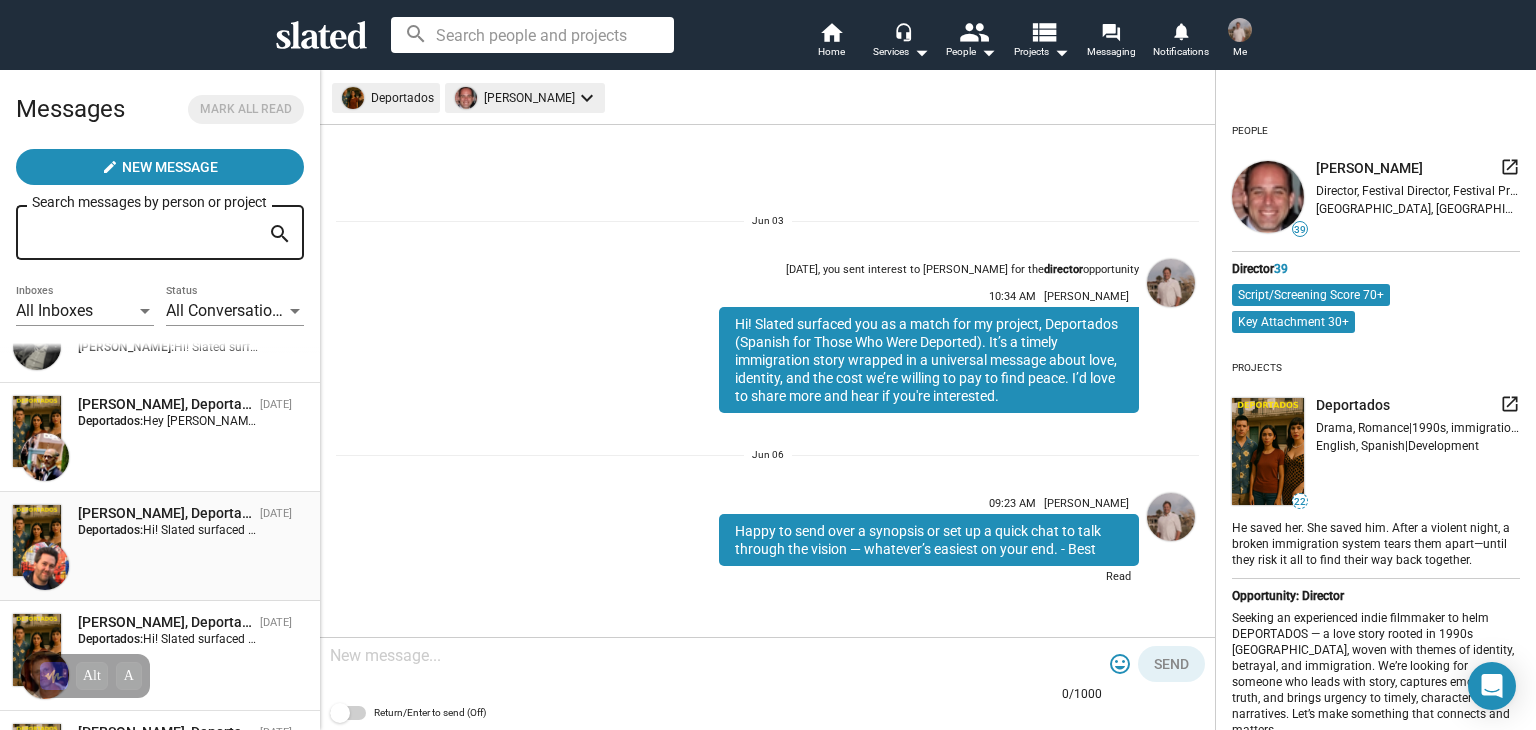 scroll, scrollTop: 817, scrollLeft: 0, axis: vertical 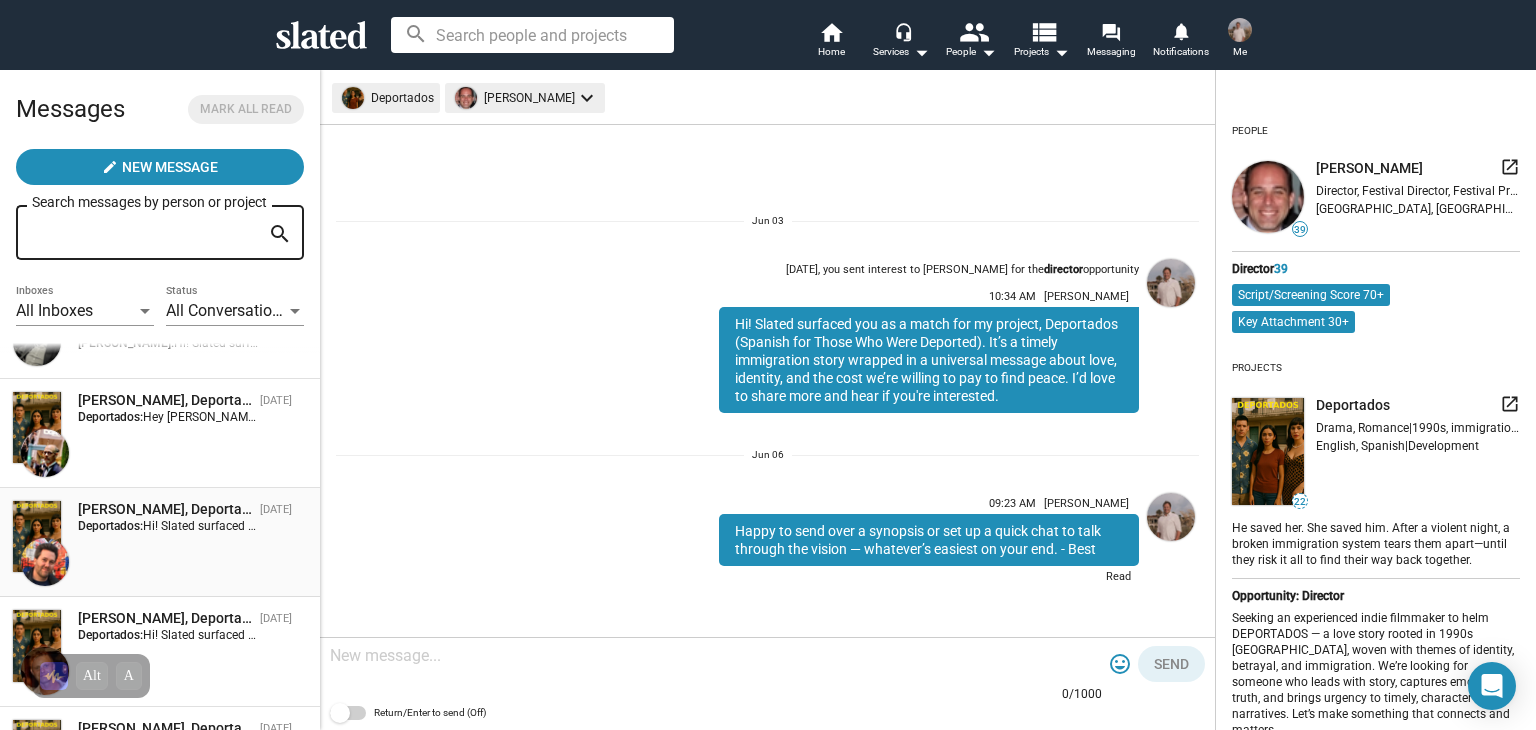 click on "Jason Taylor, Deportados Jun 03 Deportados:  Hi! Slated surfaced you as a match for my project, Deportados (Spanish for Those Who Were Deported). It’s a timely immigration story wrapped in a universal message about love, identity, and the cost we’re willing to pay to find peace. I’d love to share more and hear if you're interested." at bounding box center [160, 542] 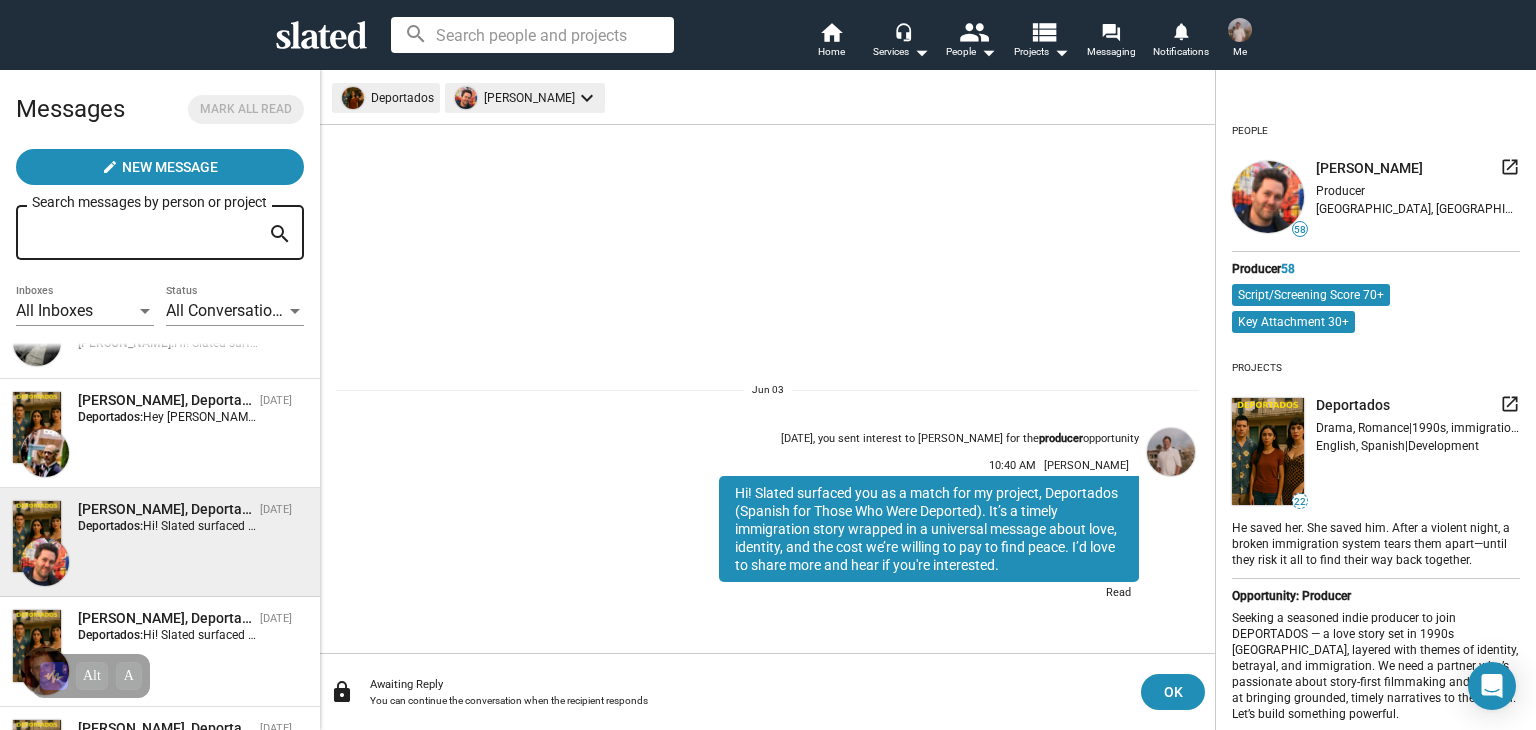 click 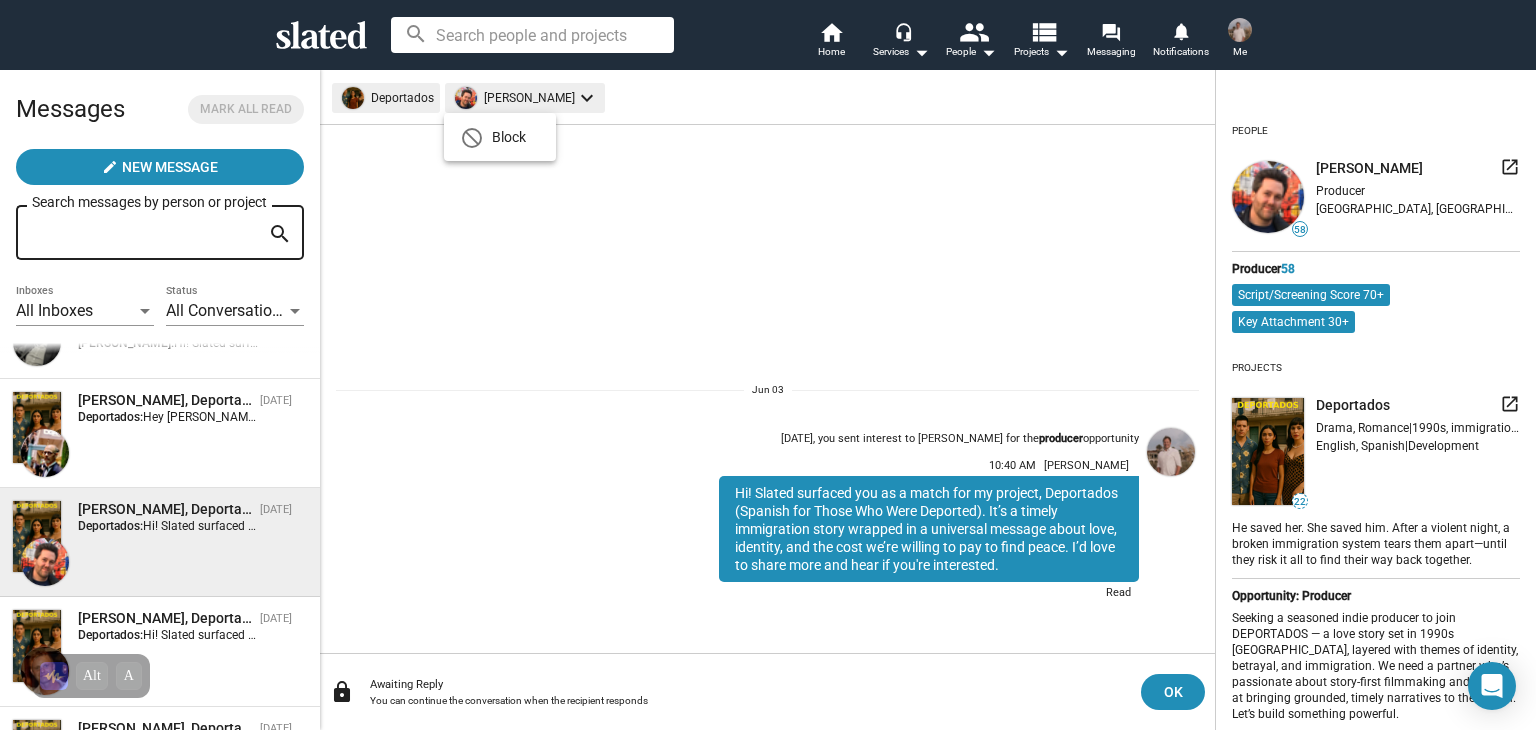 click at bounding box center [768, 365] 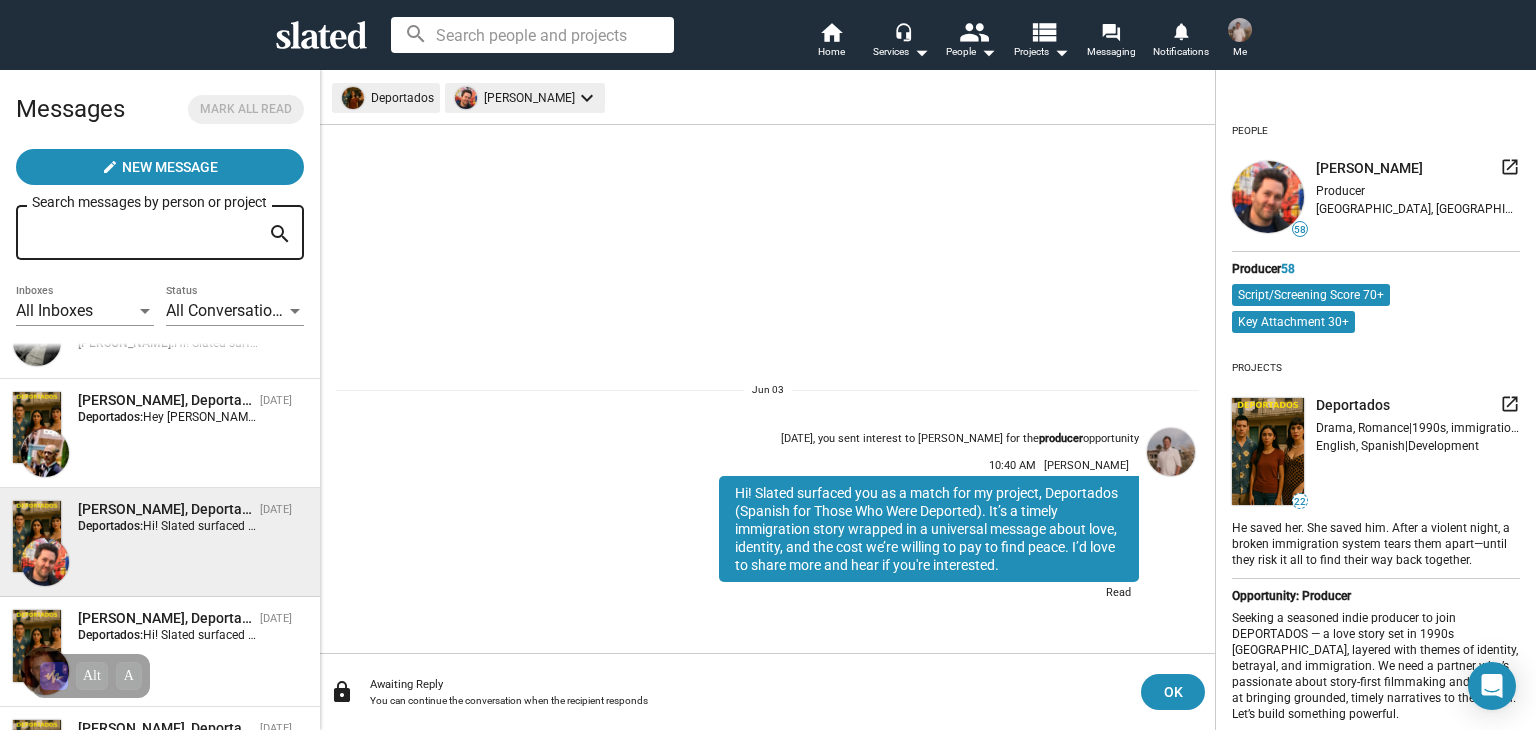 click 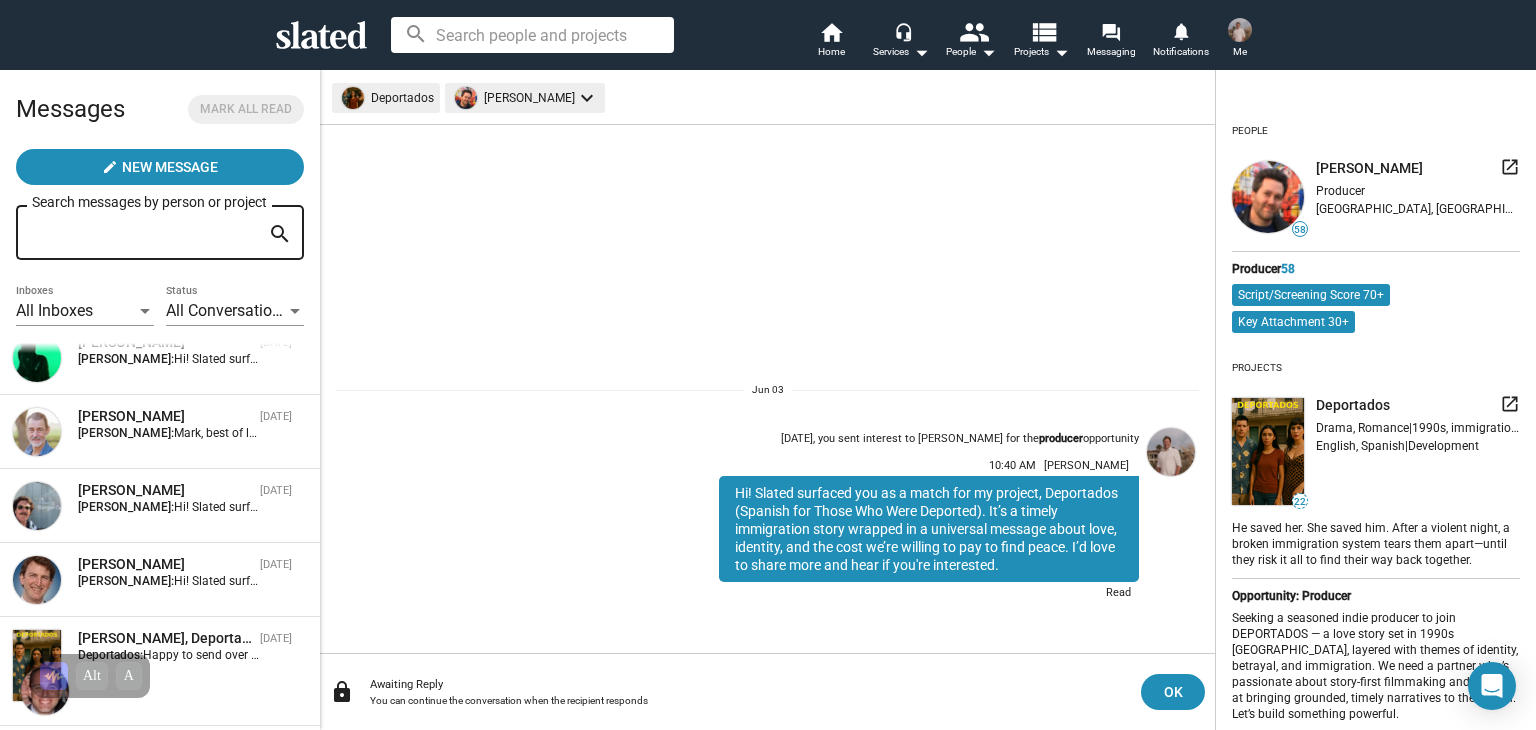scroll, scrollTop: 0, scrollLeft: 0, axis: both 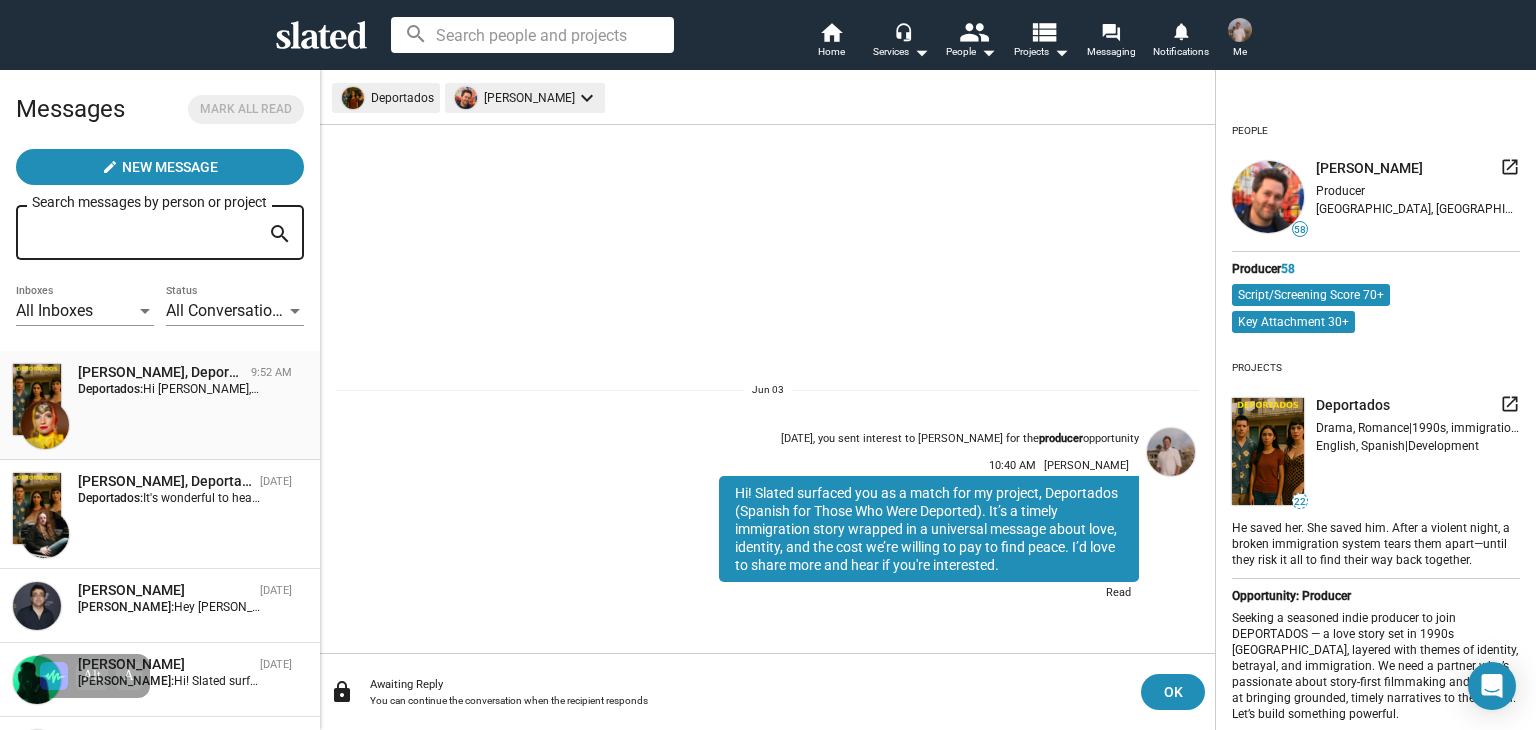 click on "Deportados:" at bounding box center (110, 389) 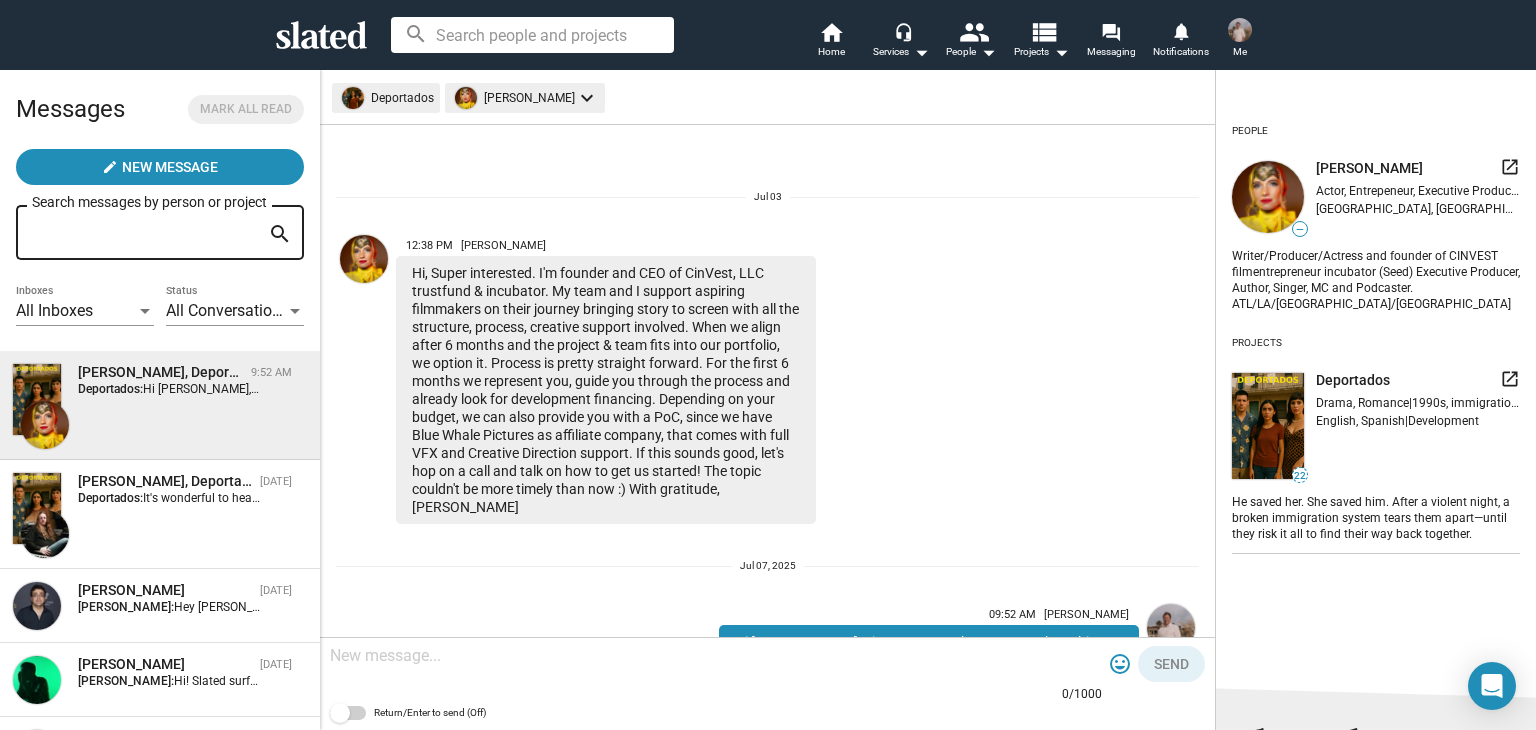scroll, scrollTop: 164, scrollLeft: 0, axis: vertical 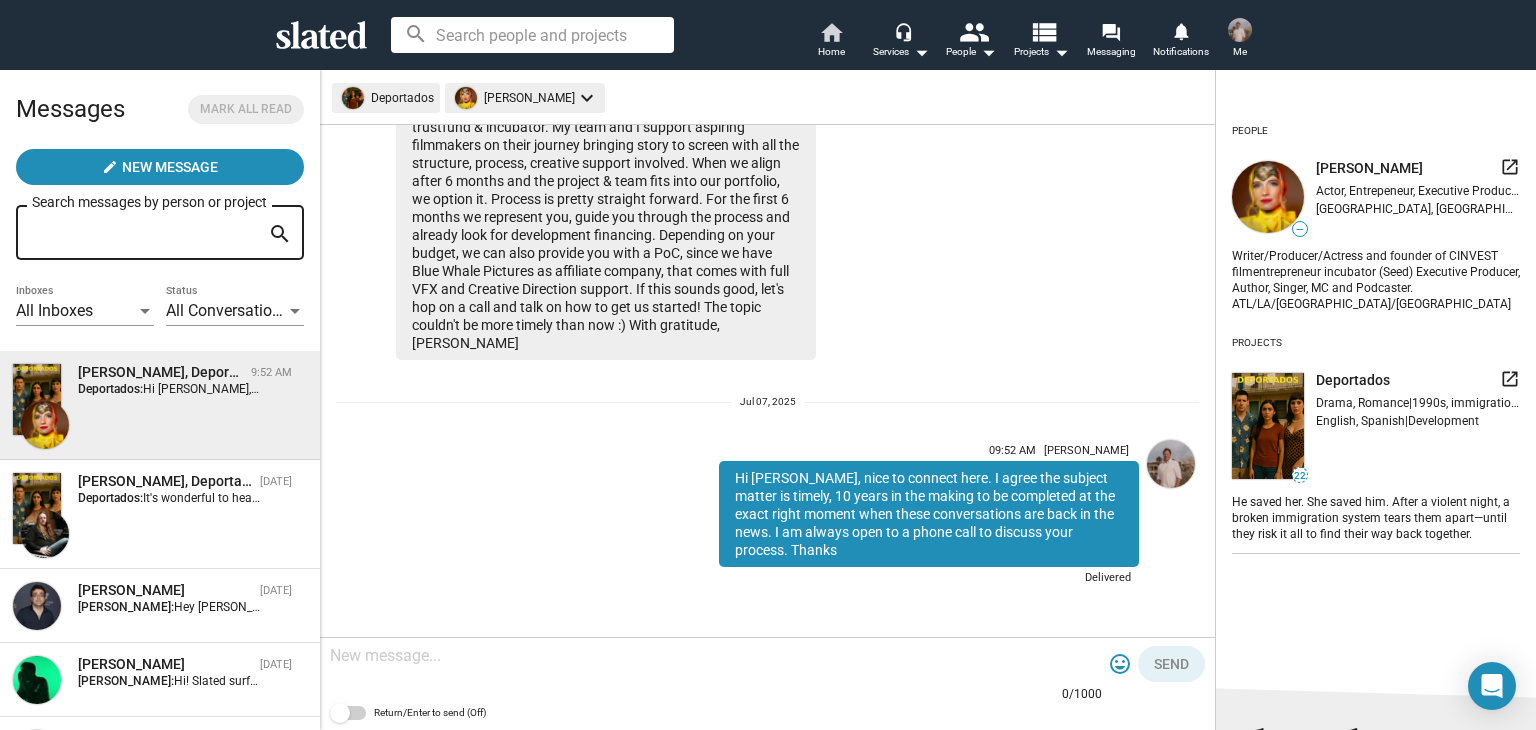click on "home Home" at bounding box center [831, 42] 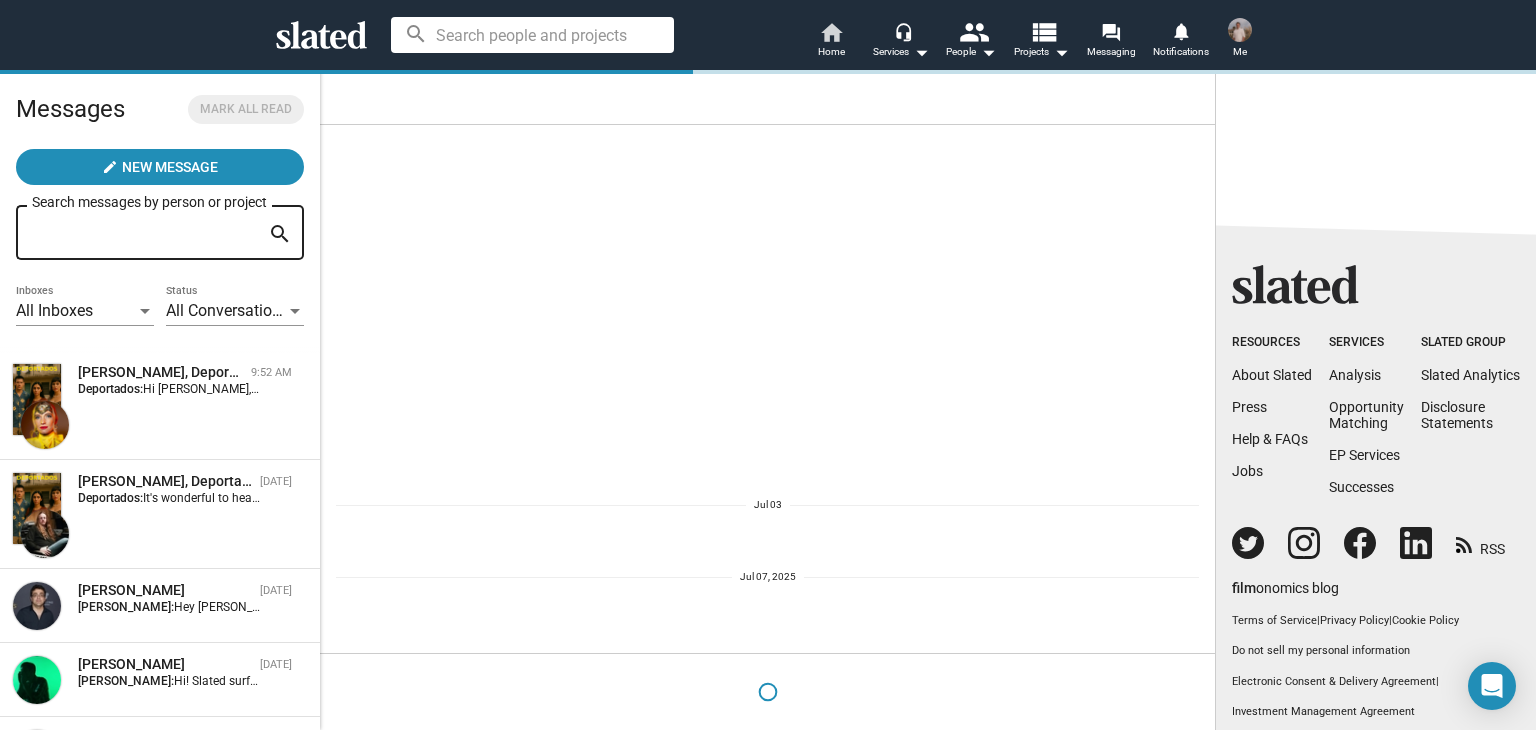 scroll, scrollTop: 0, scrollLeft: 0, axis: both 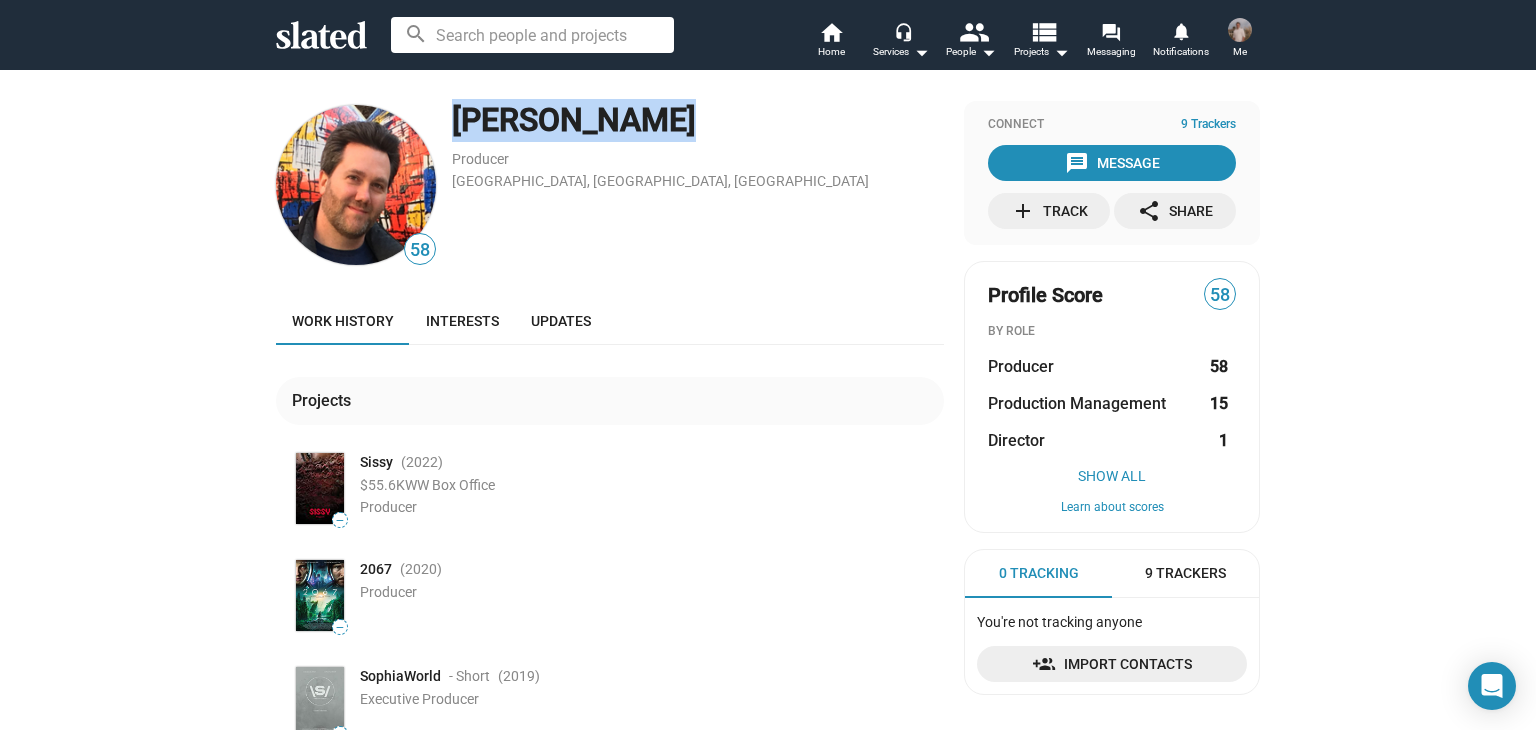 drag, startPoint x: 638, startPoint y: 123, endPoint x: 439, endPoint y: 128, distance: 199.0628 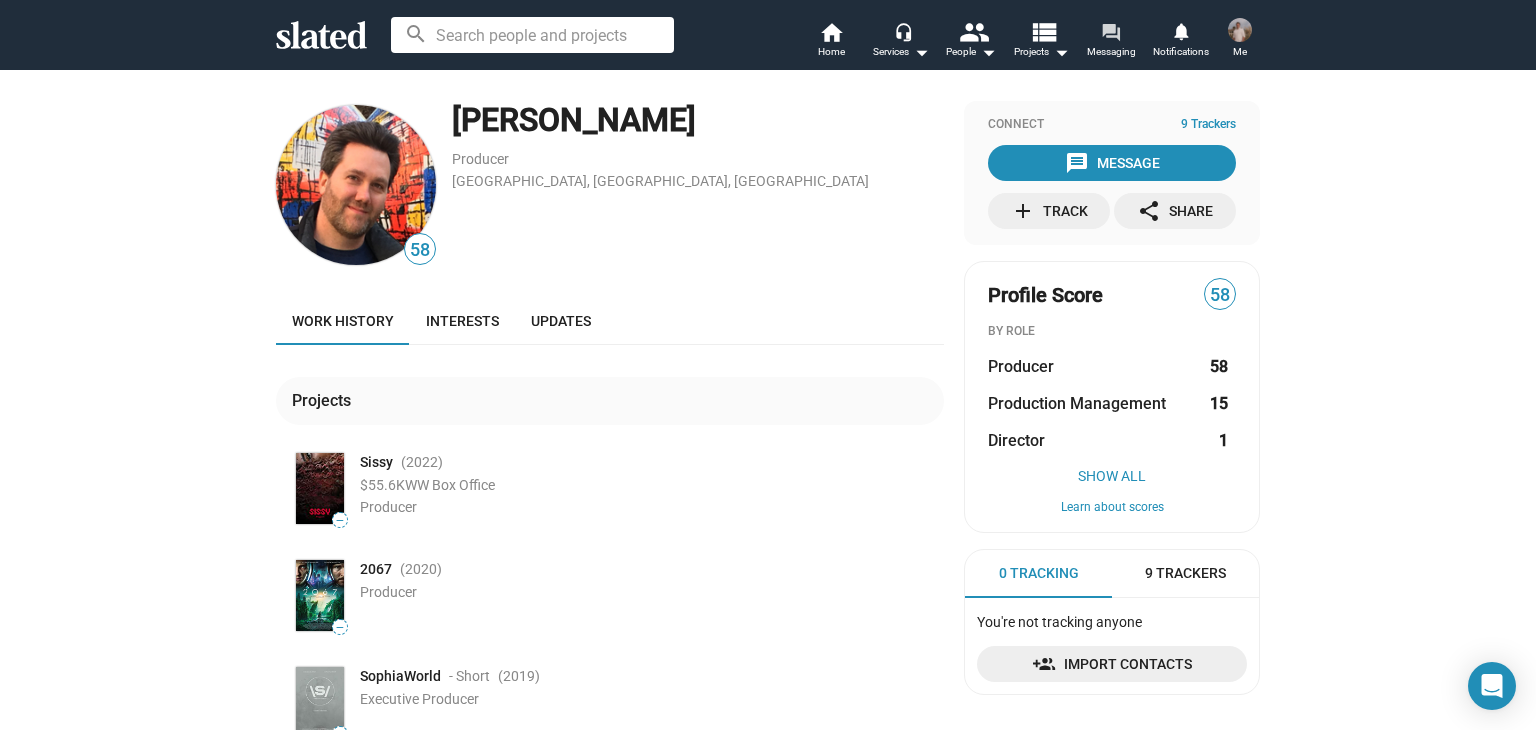 scroll, scrollTop: 0, scrollLeft: 0, axis: both 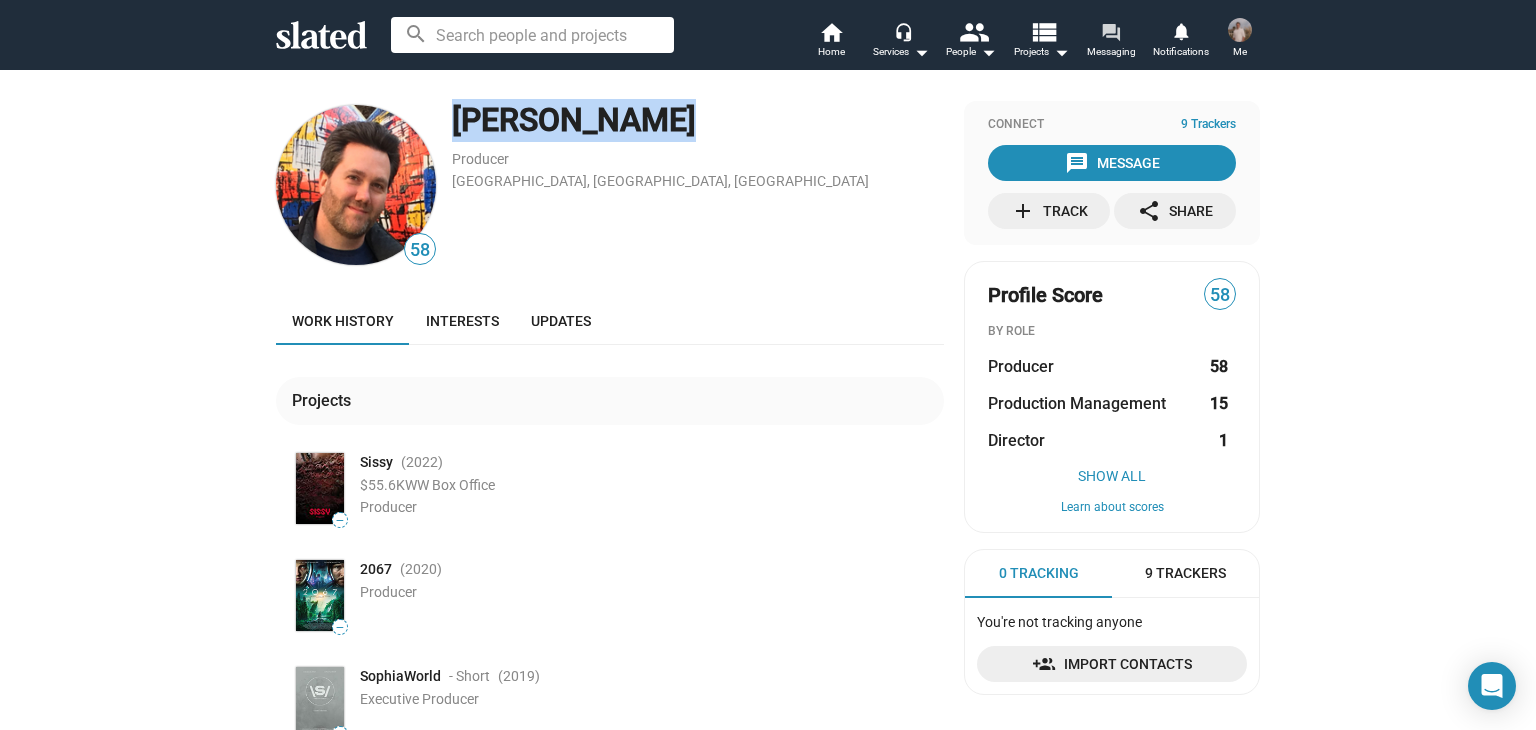 click on "forum Messaging" at bounding box center [1111, 42] 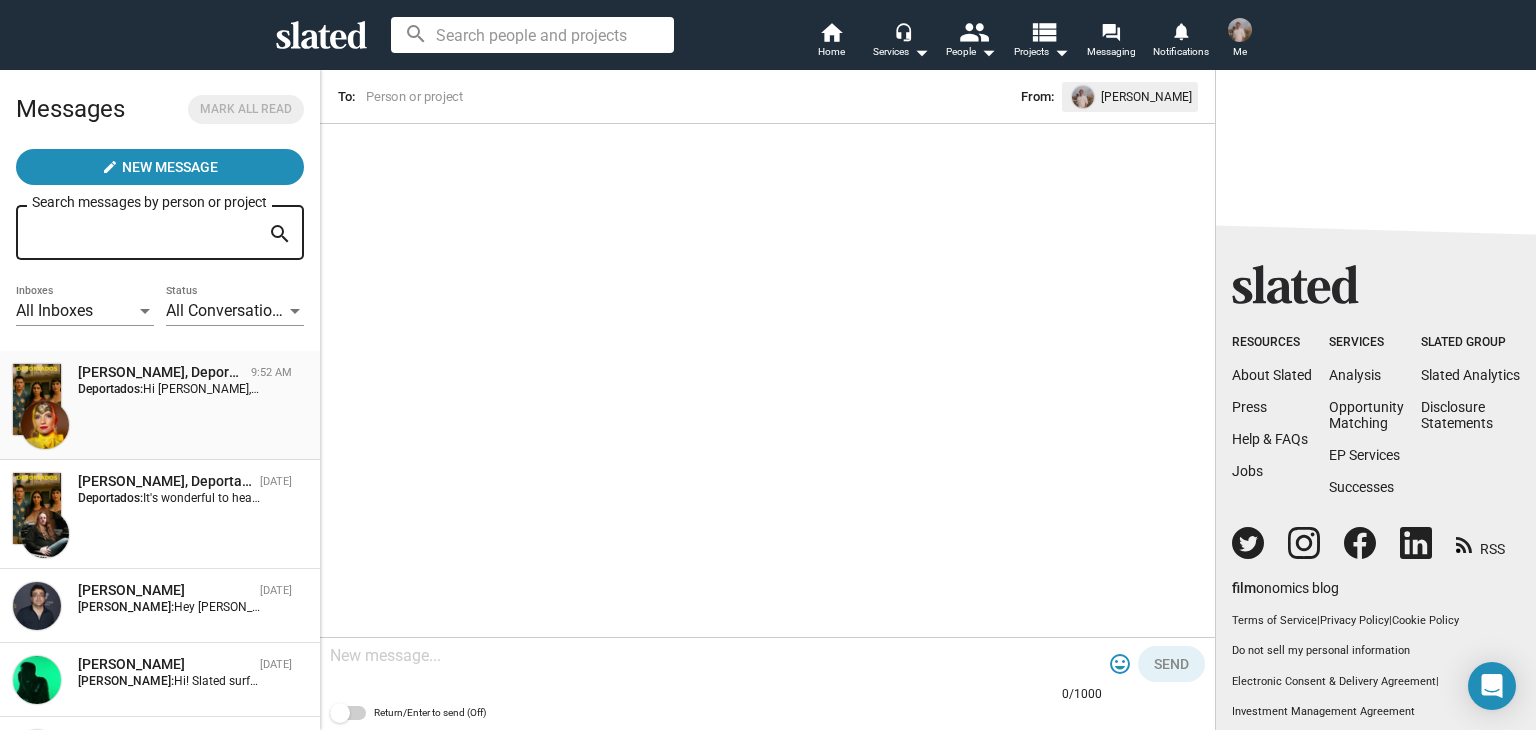 click on "Deportados:" at bounding box center (110, 389) 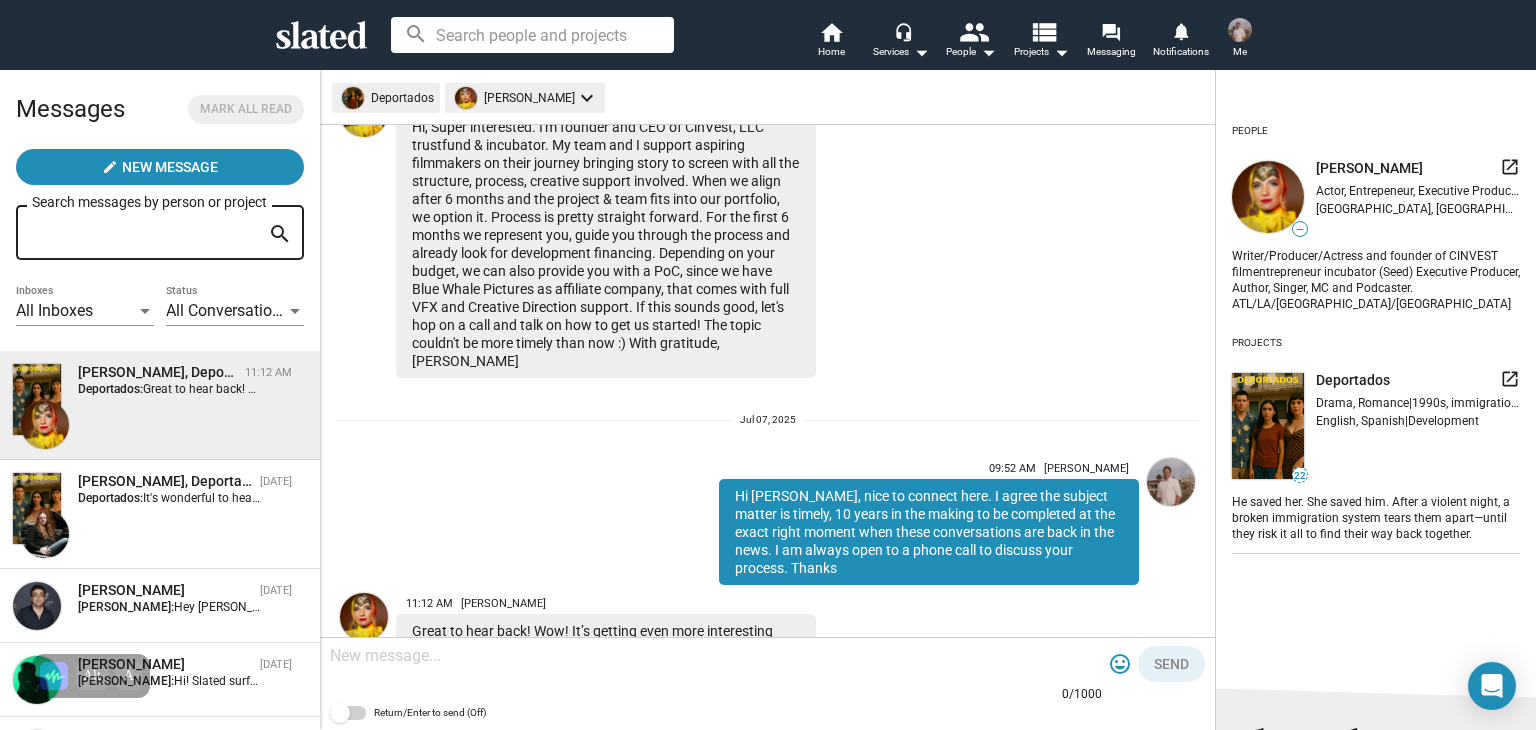 scroll, scrollTop: 364, scrollLeft: 0, axis: vertical 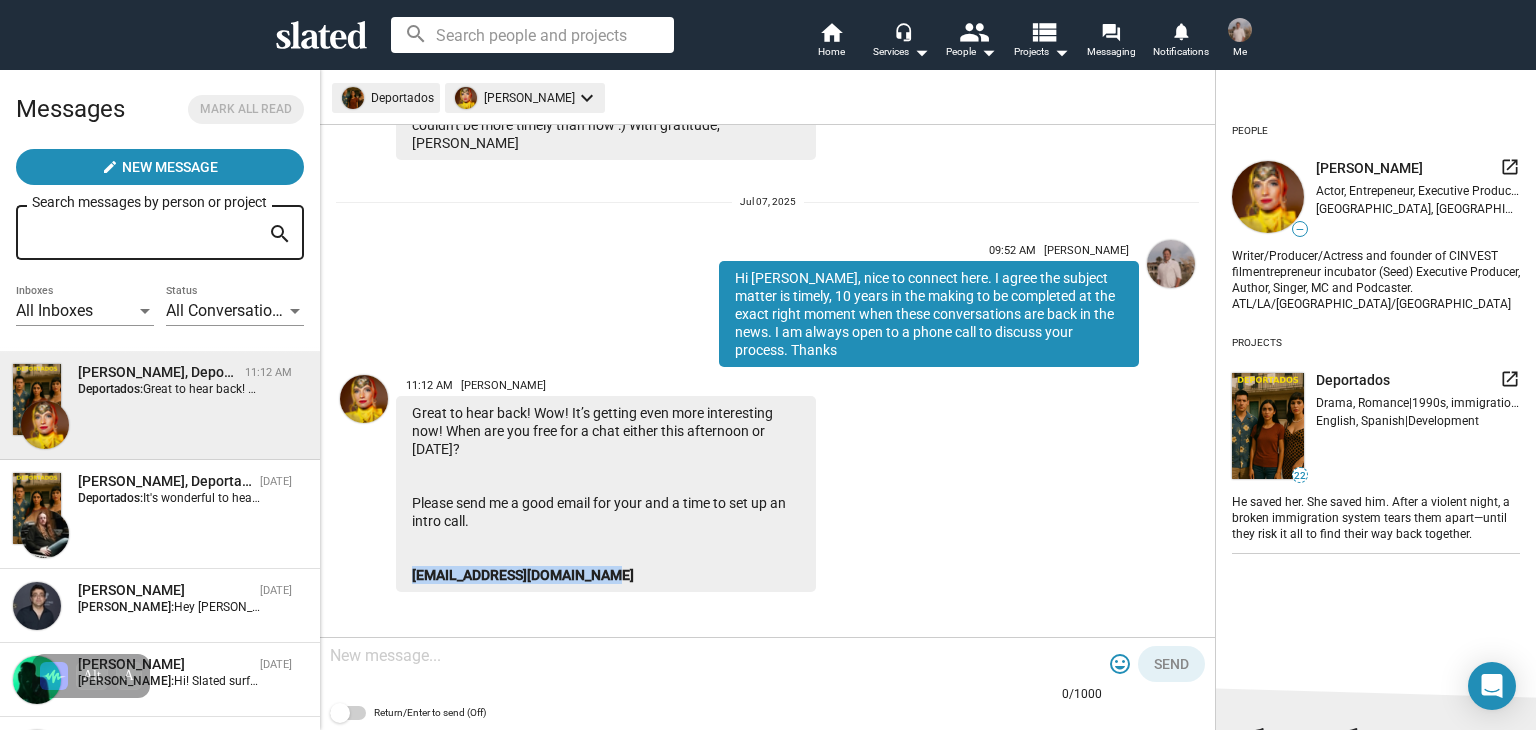 drag, startPoint x: 627, startPoint y: 573, endPoint x: 397, endPoint y: 577, distance: 230.03477 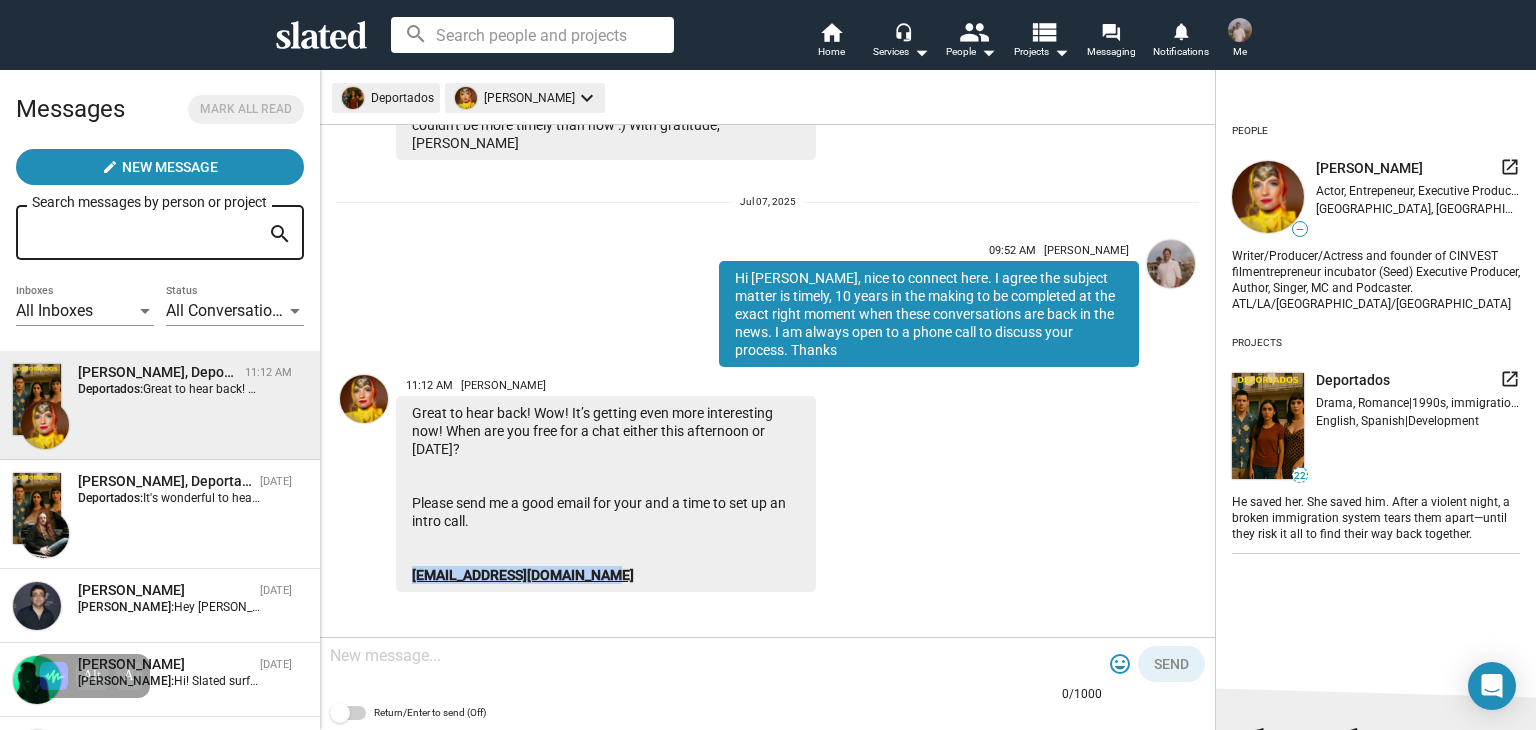 copy on "[EMAIL_ADDRESS][DOMAIN_NAME]" 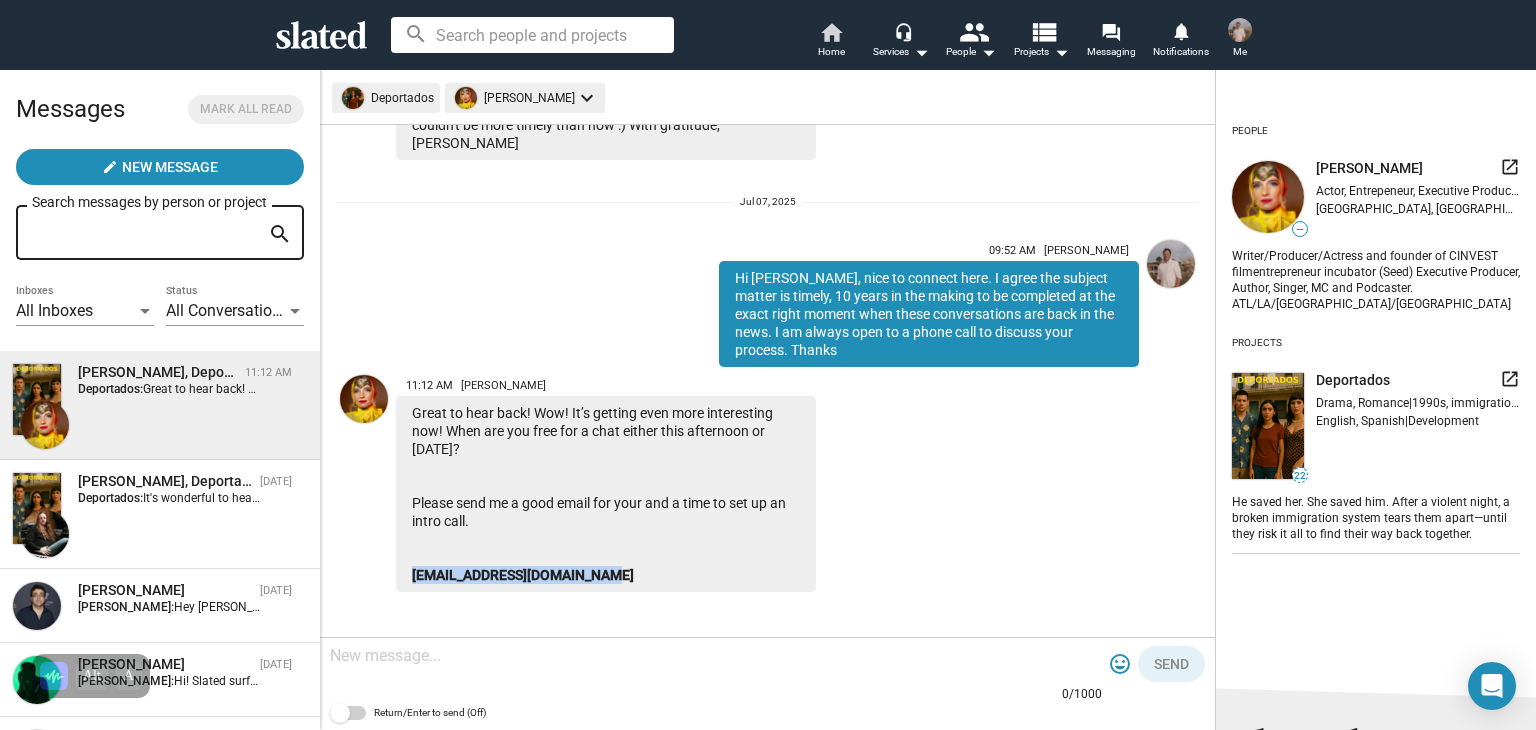 click on "Home" at bounding box center [831, 52] 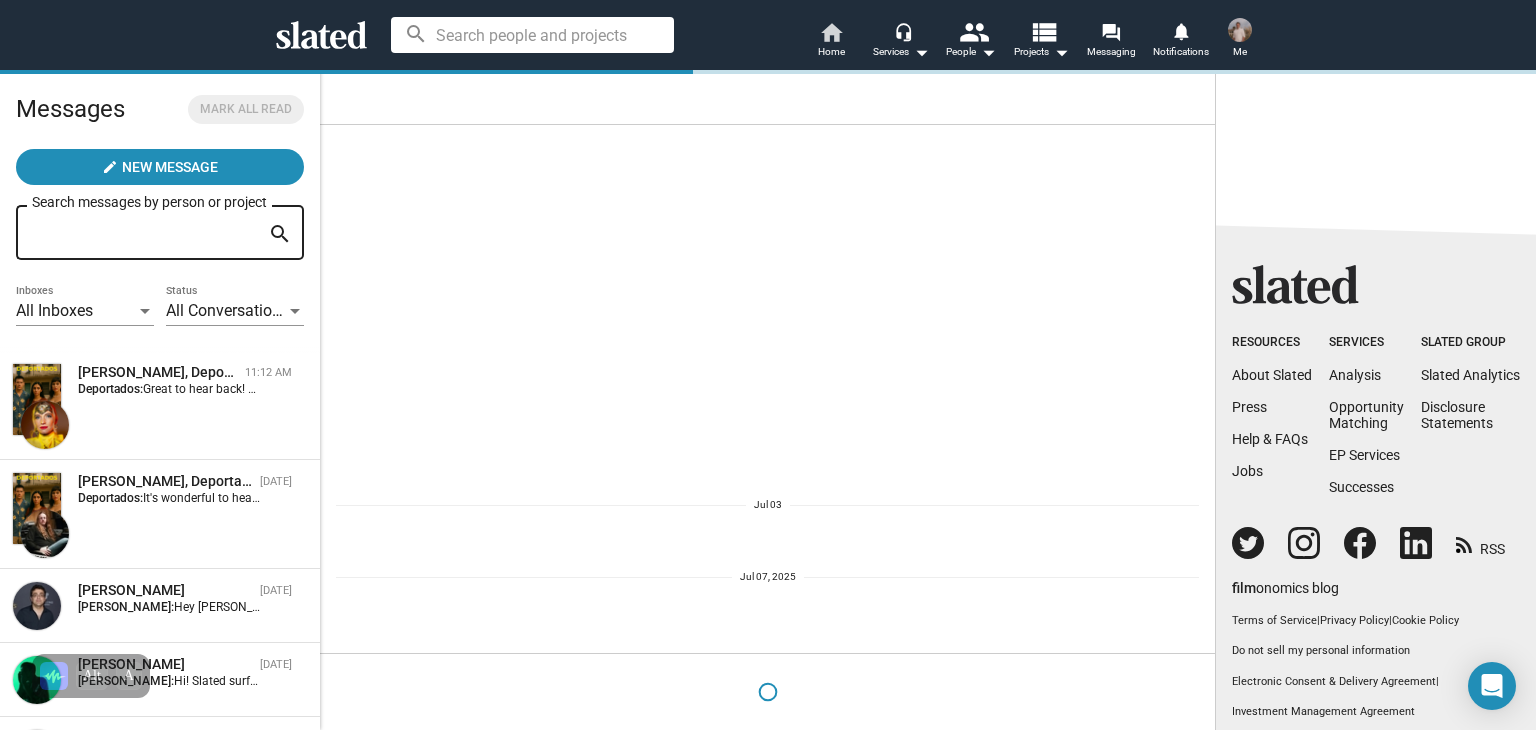 scroll, scrollTop: 0, scrollLeft: 0, axis: both 